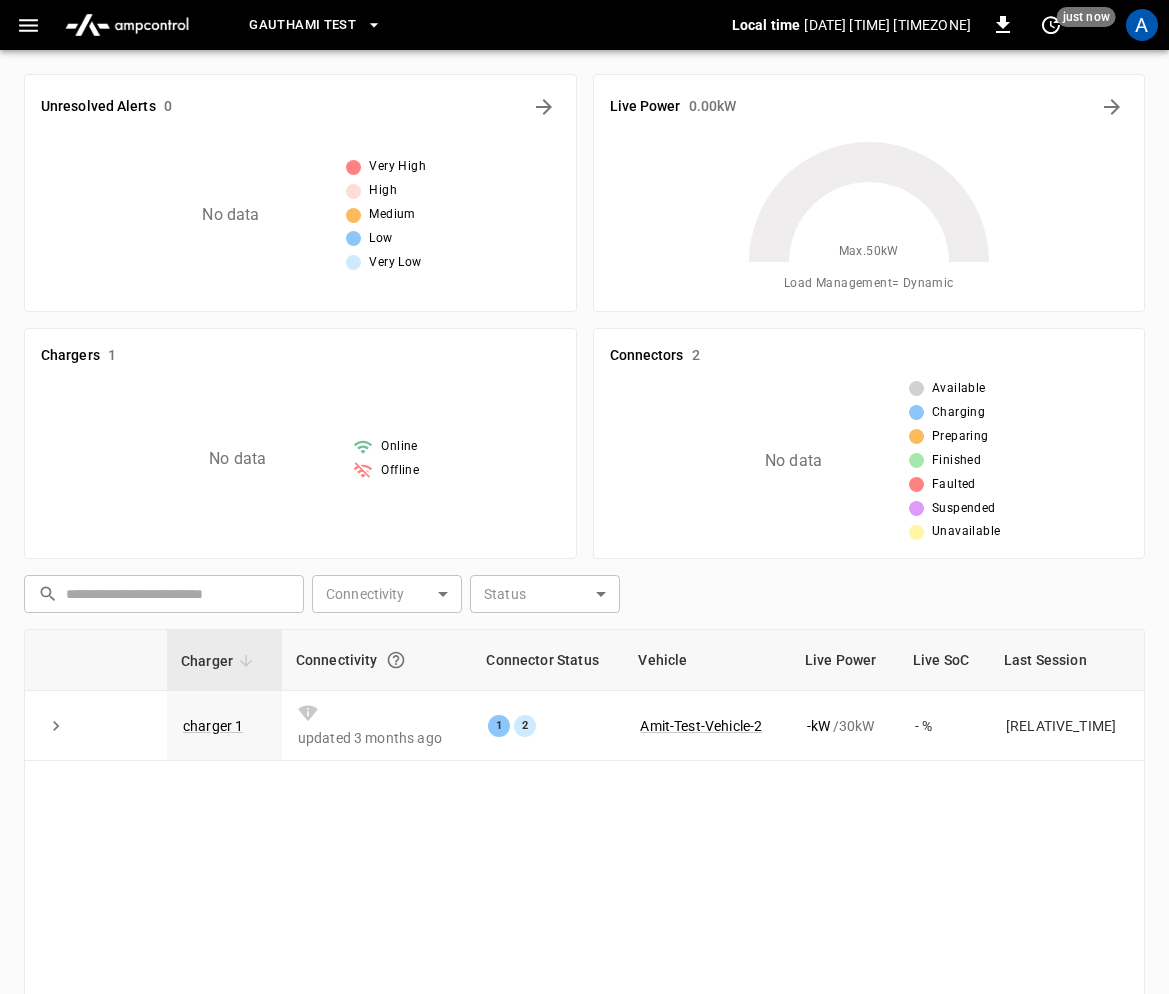 scroll, scrollTop: 0, scrollLeft: 0, axis: both 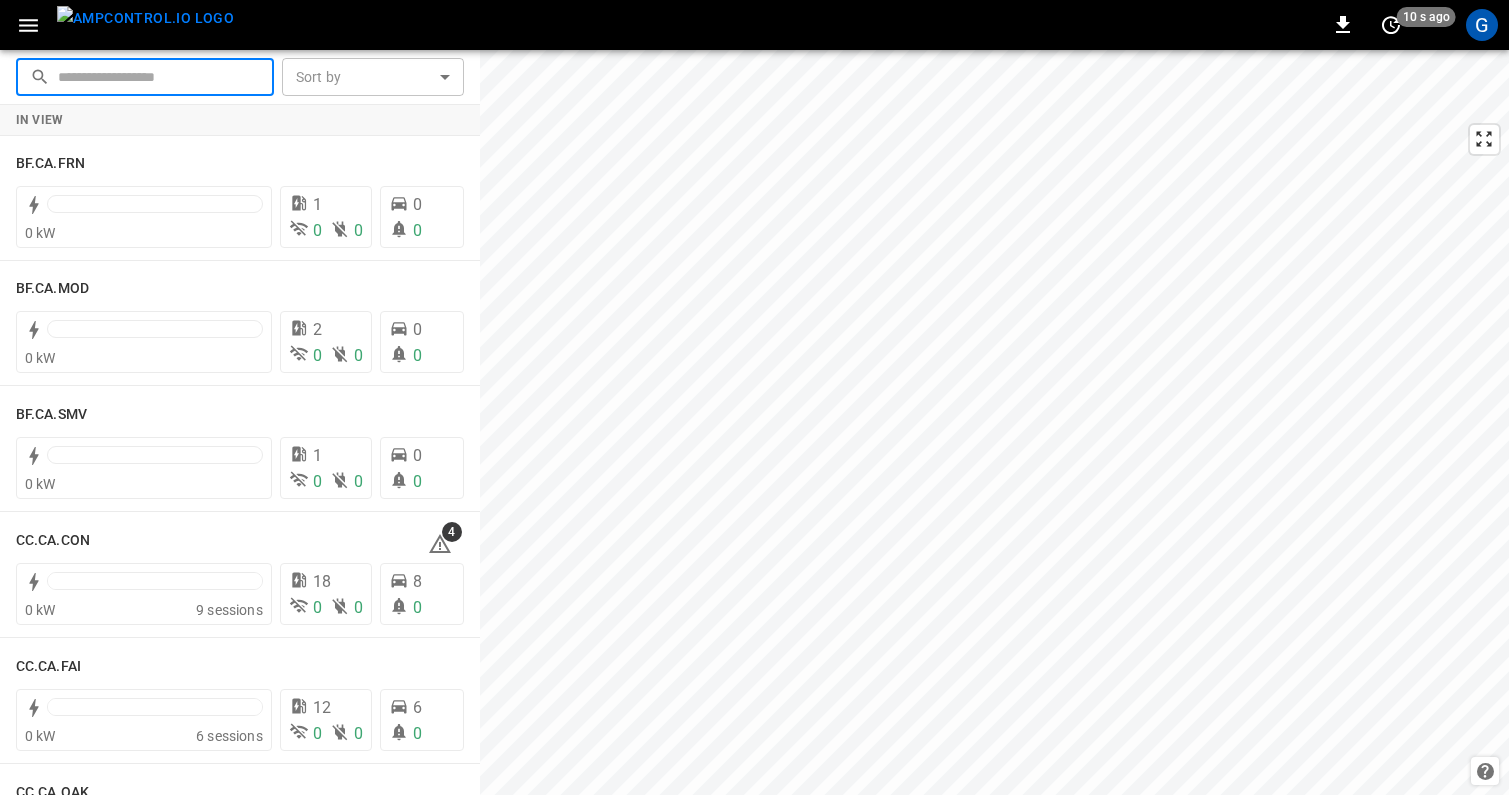 click at bounding box center [159, 76] 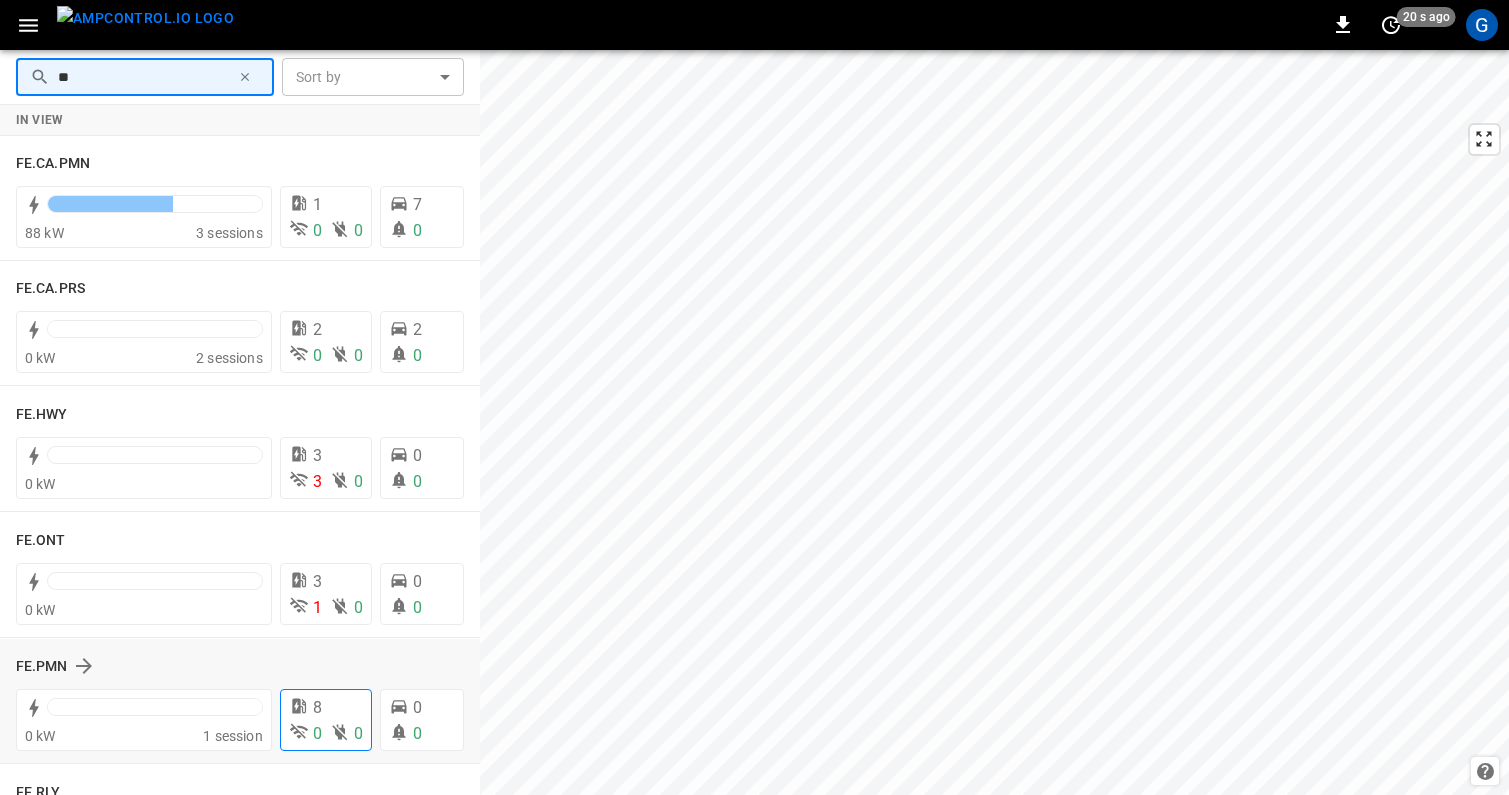 type on "**" 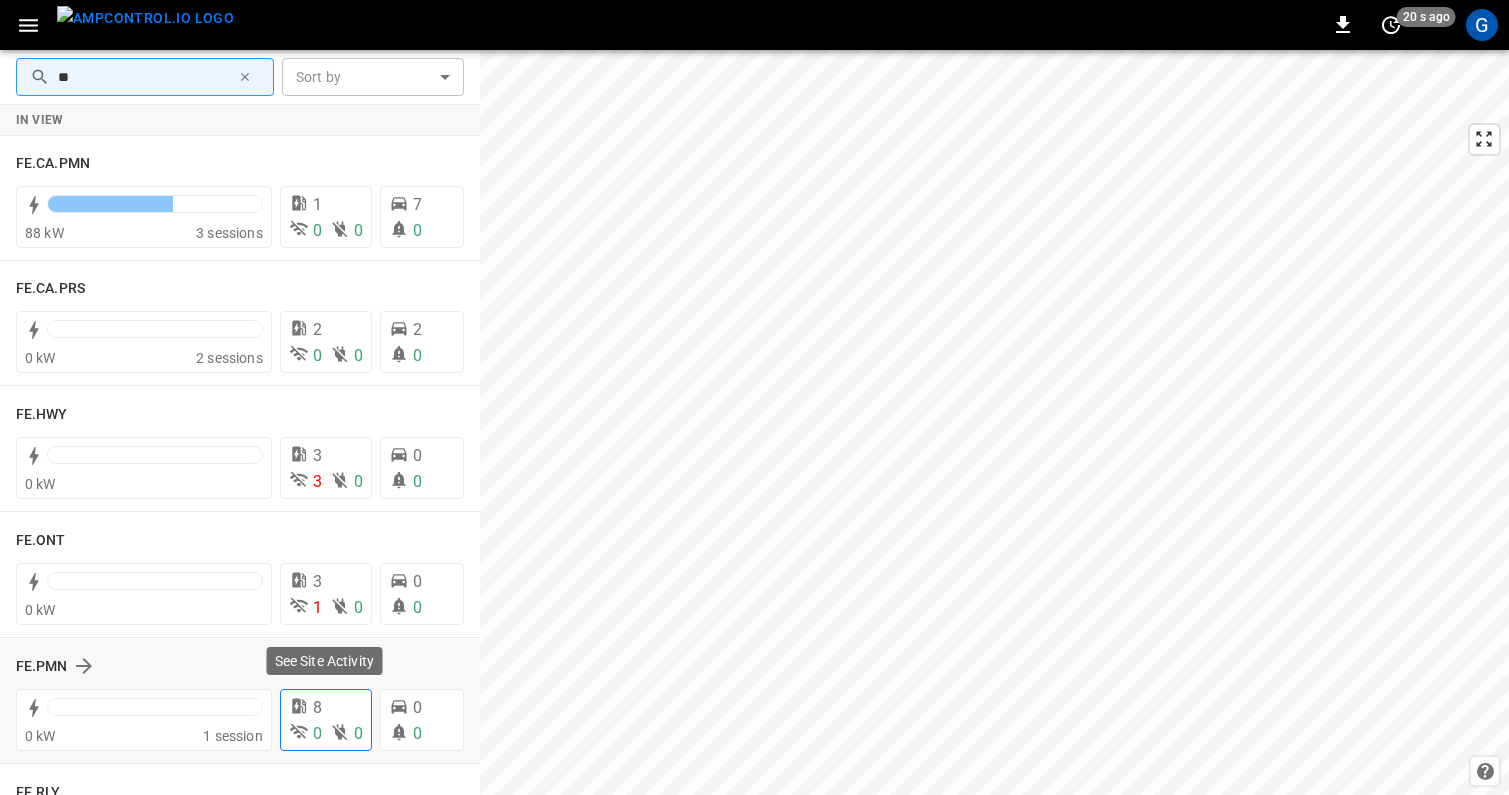 click on "8" at bounding box center (317, 708) 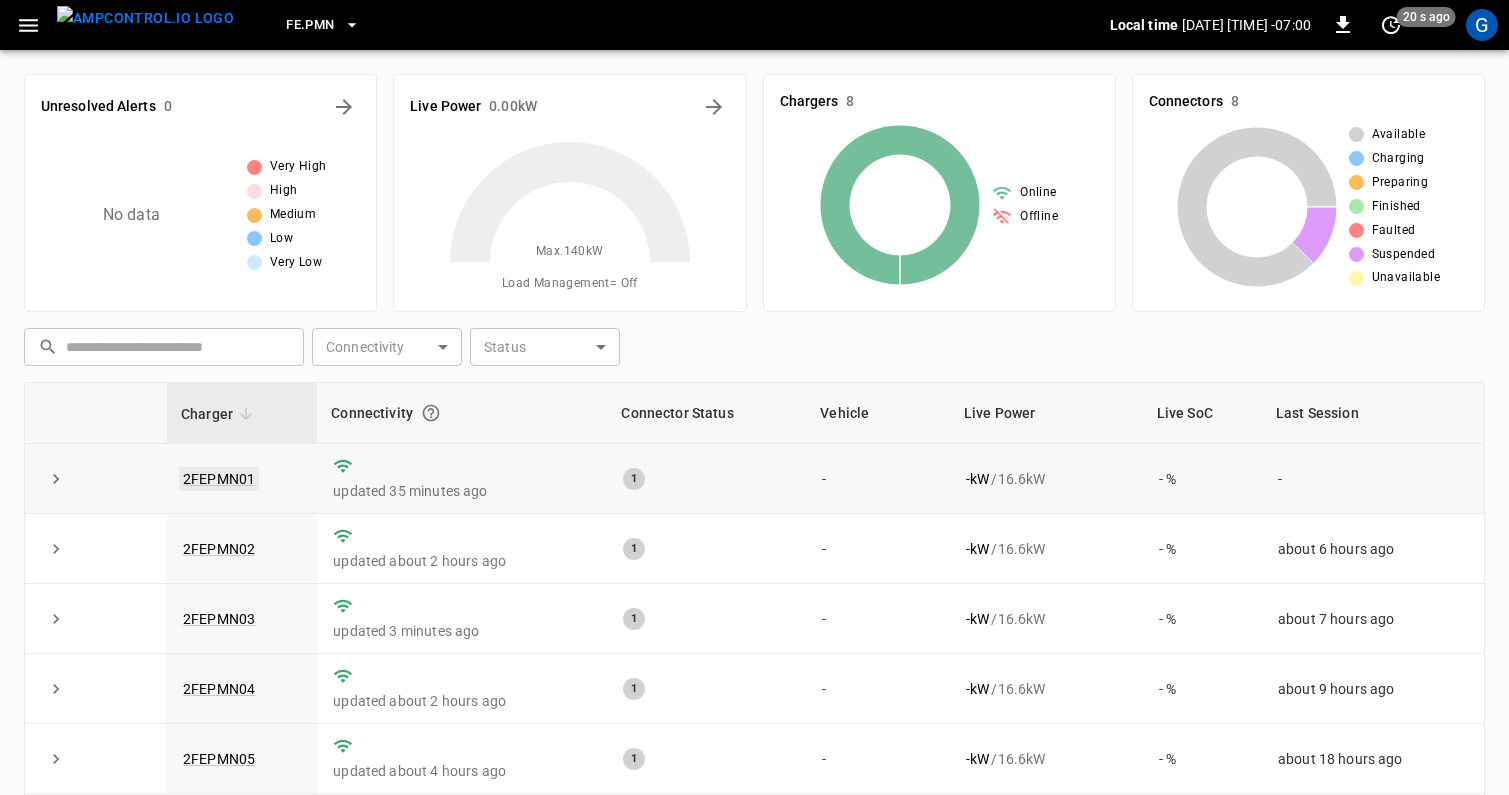 click on "2FEPMN01" at bounding box center (219, 479) 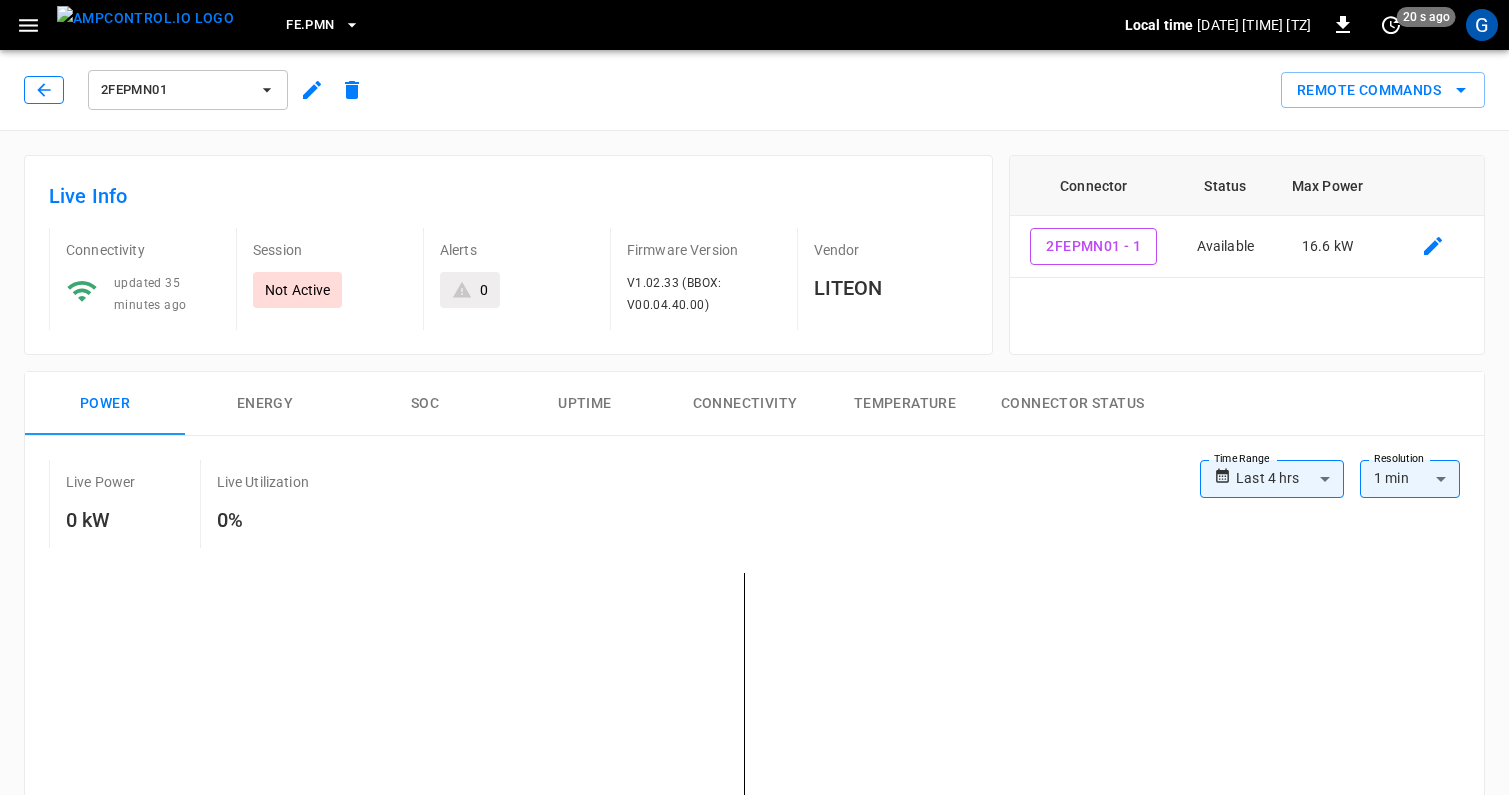 click 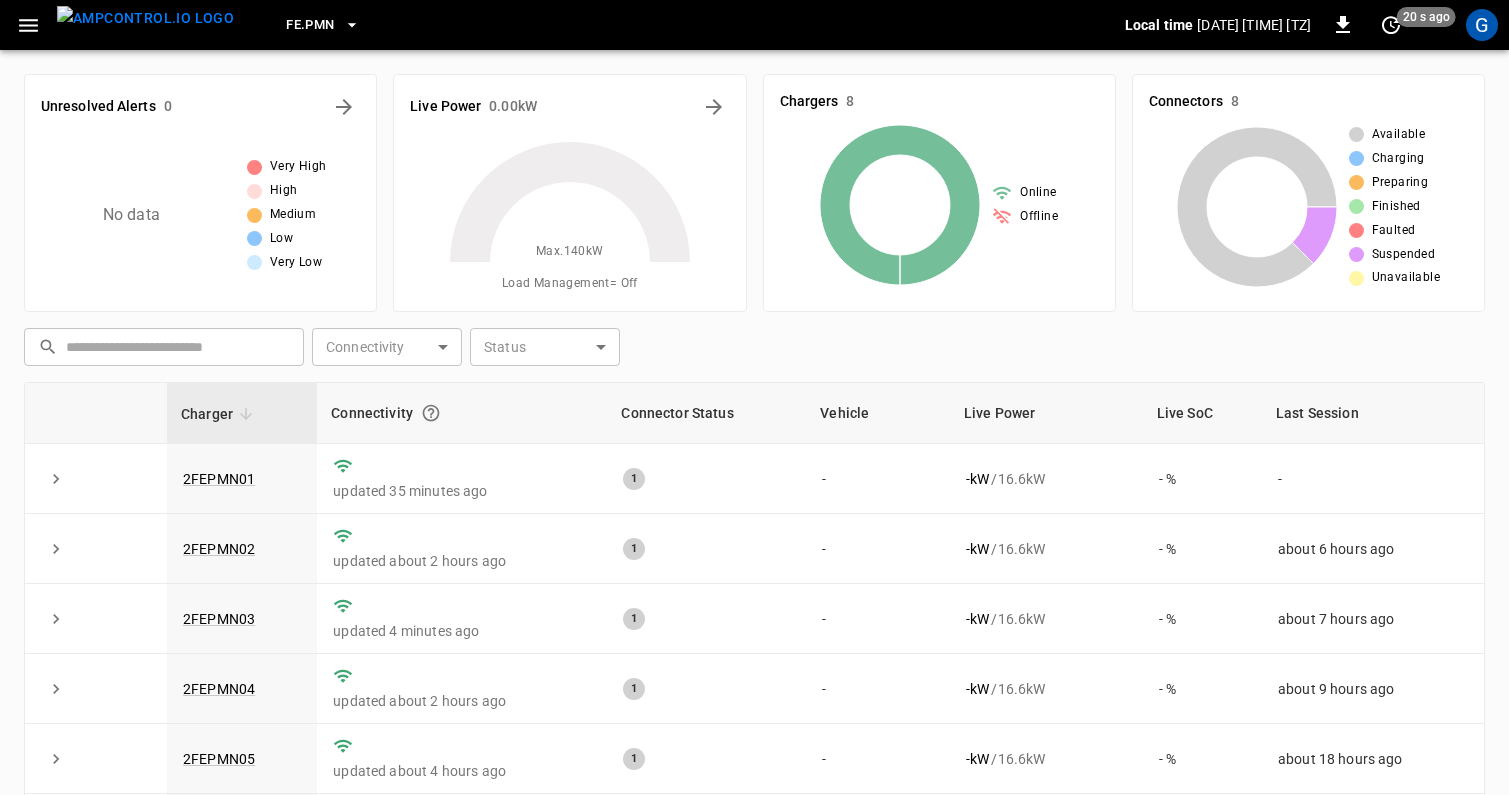 scroll, scrollTop: 71, scrollLeft: 0, axis: vertical 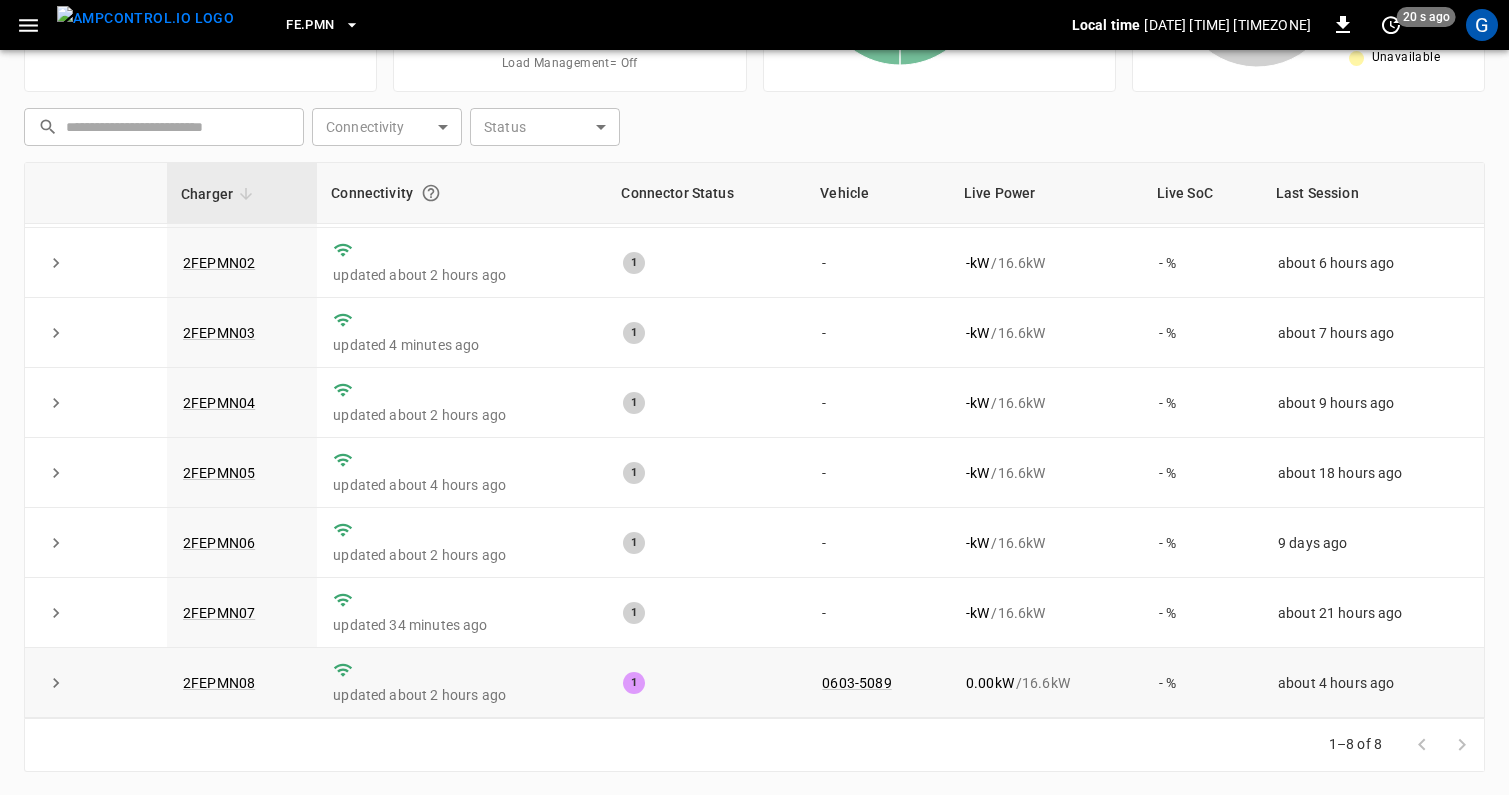 click on "2FEPMN08" at bounding box center [242, 683] 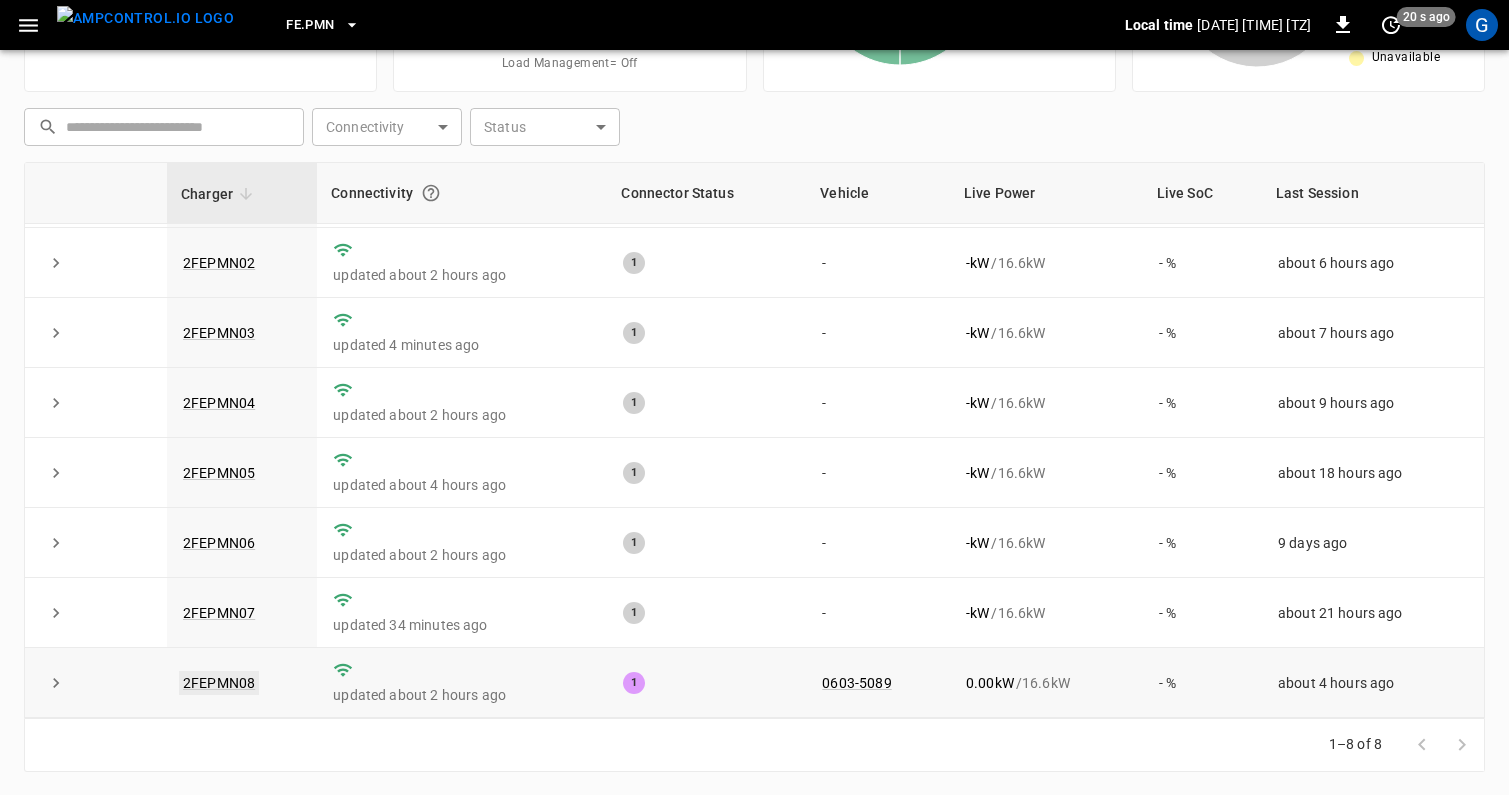 click on "2FEPMN08" at bounding box center [219, 683] 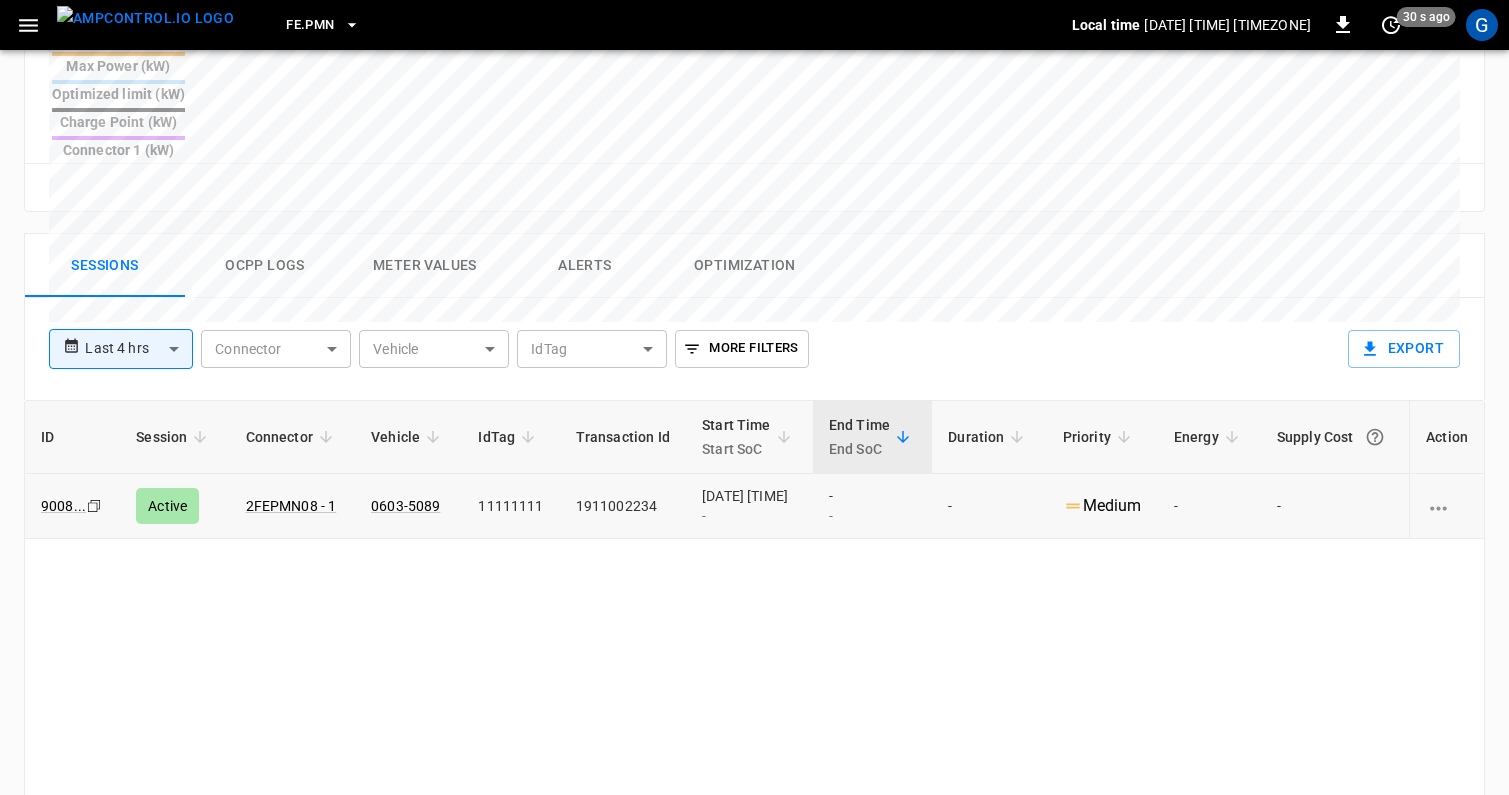 scroll, scrollTop: 811, scrollLeft: 0, axis: vertical 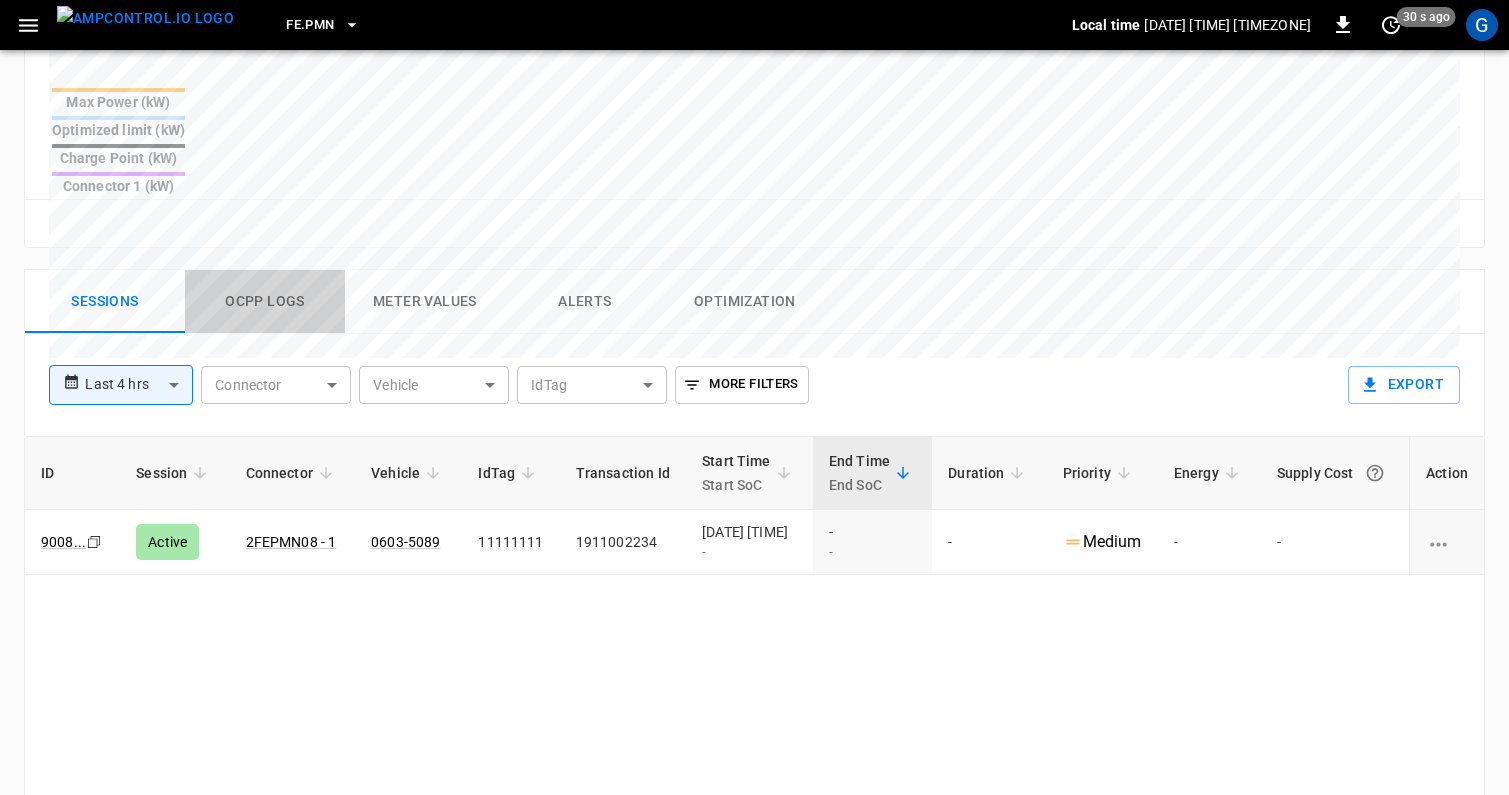click on "Ocpp logs" at bounding box center [265, 302] 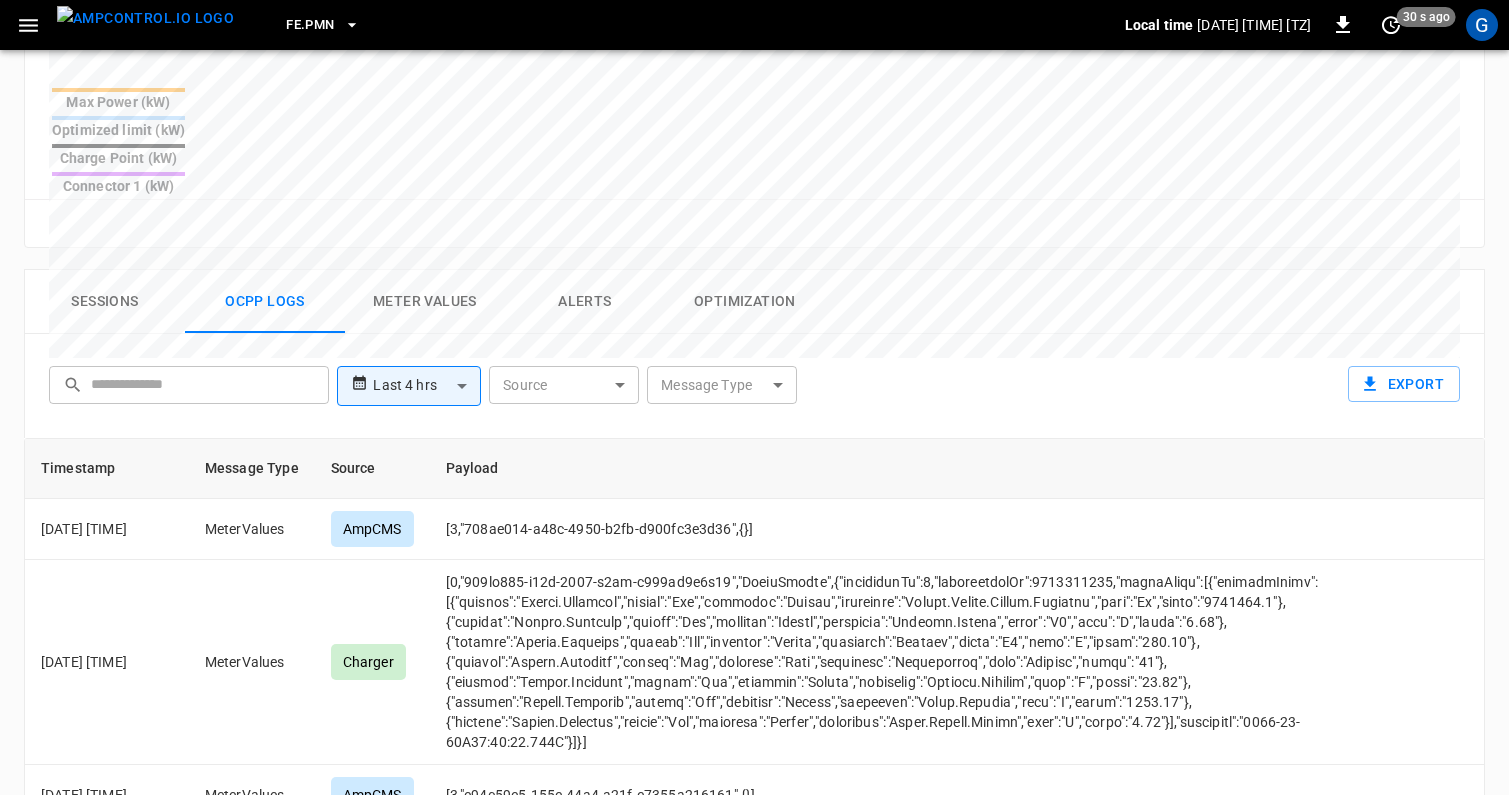 click on "**********" at bounding box center [754, 130] 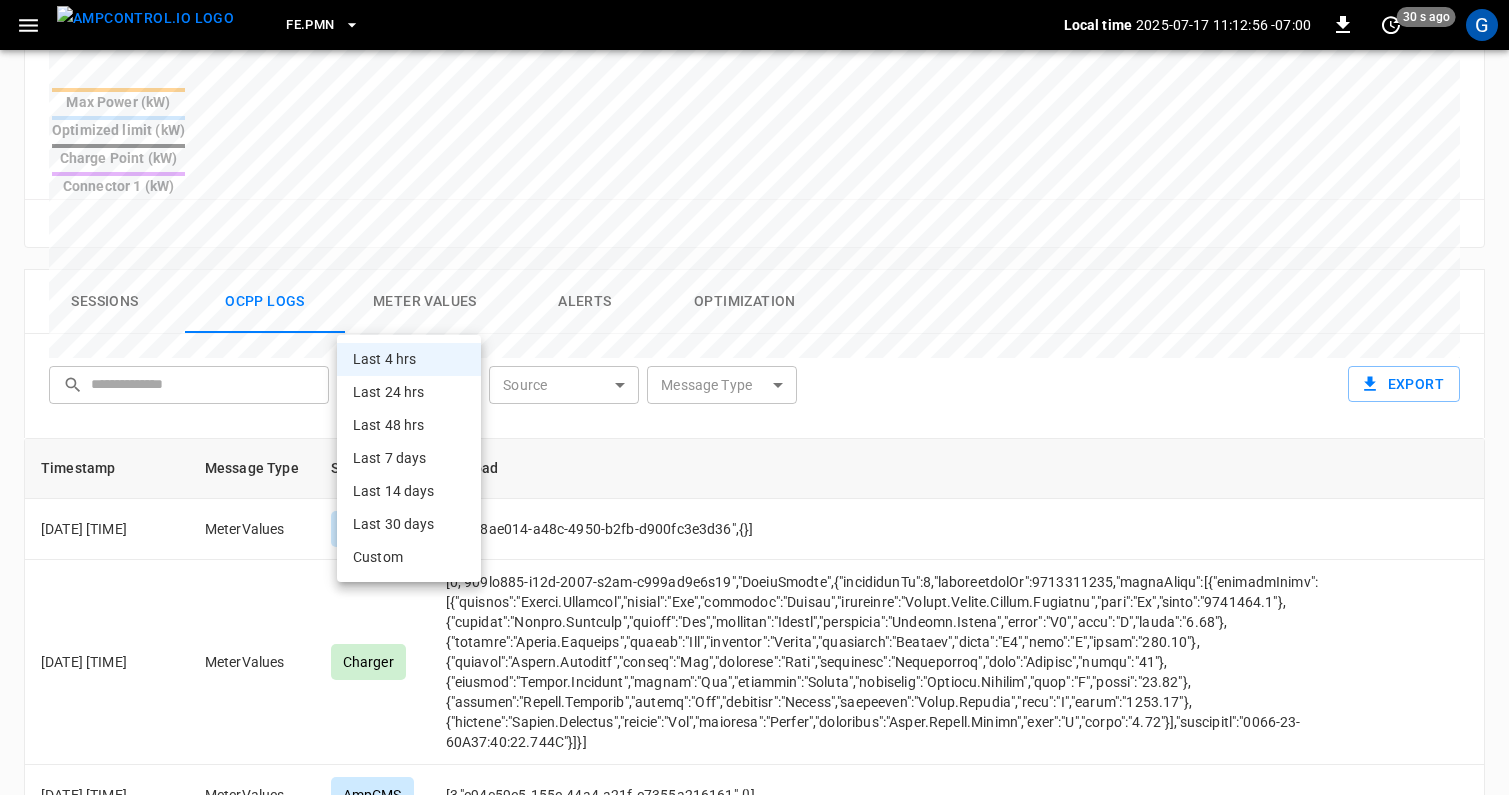 click on "Last 24 hrs" at bounding box center (409, 392) 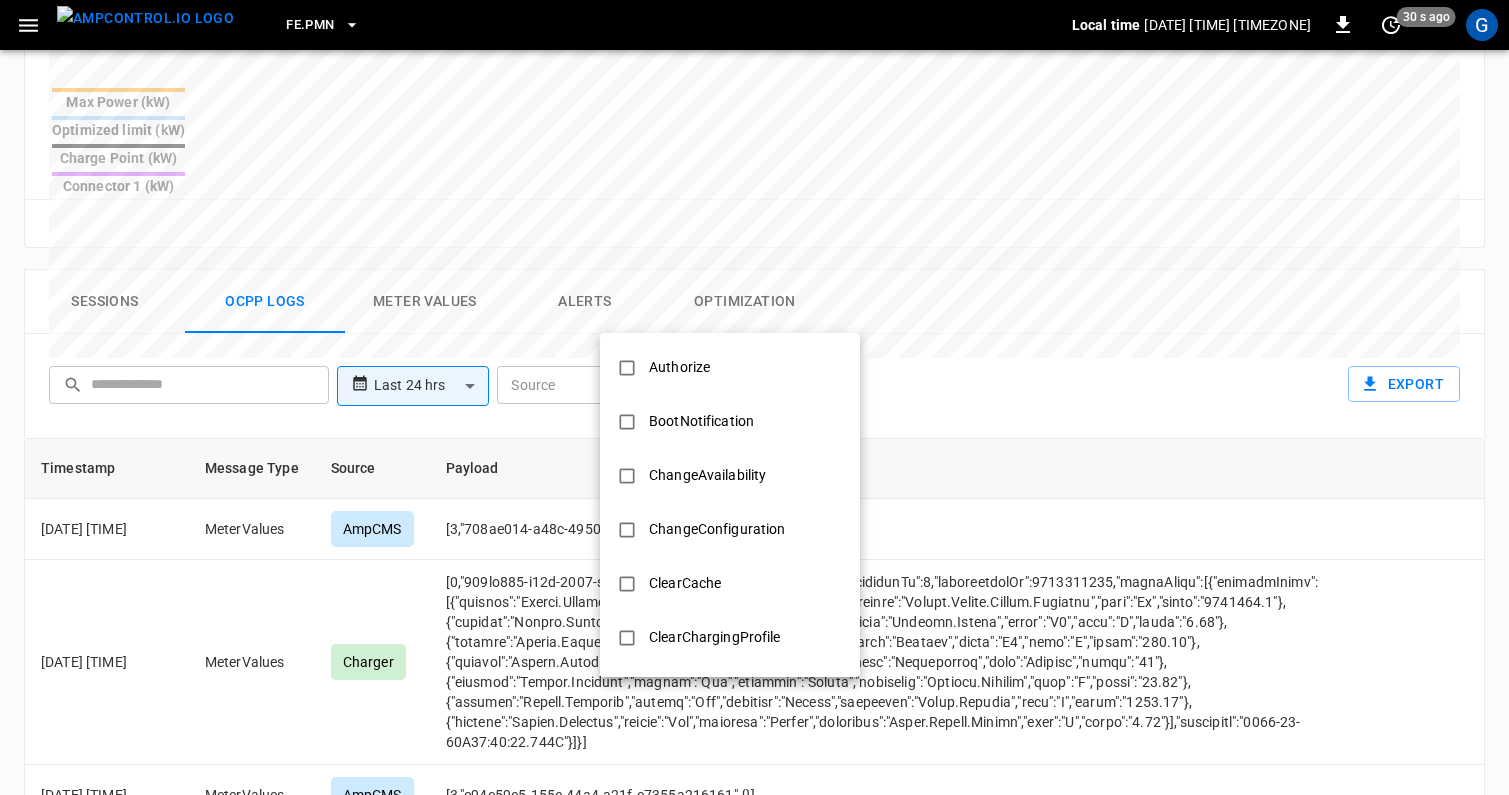 click on "**********" at bounding box center (754, 130) 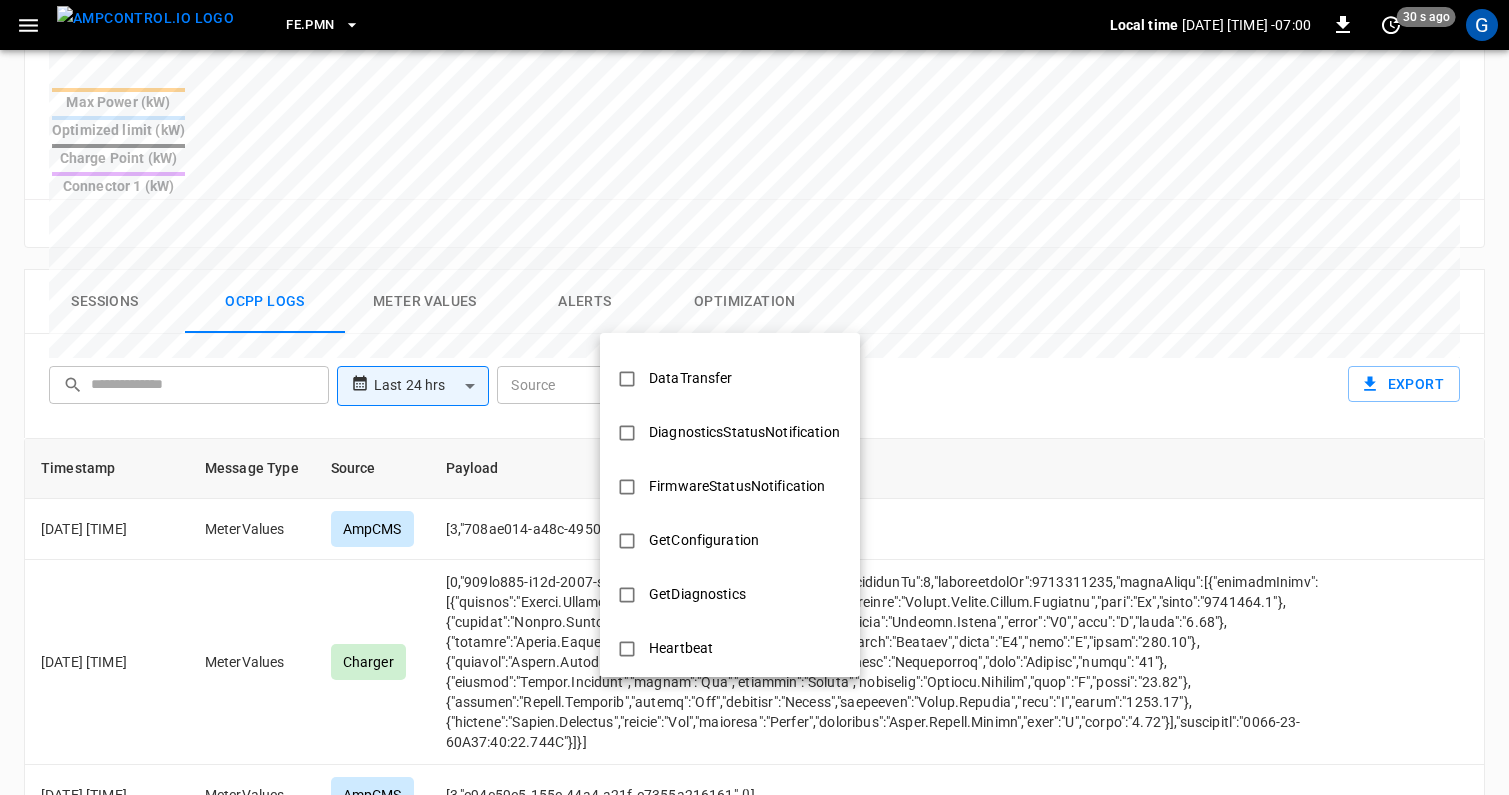 type 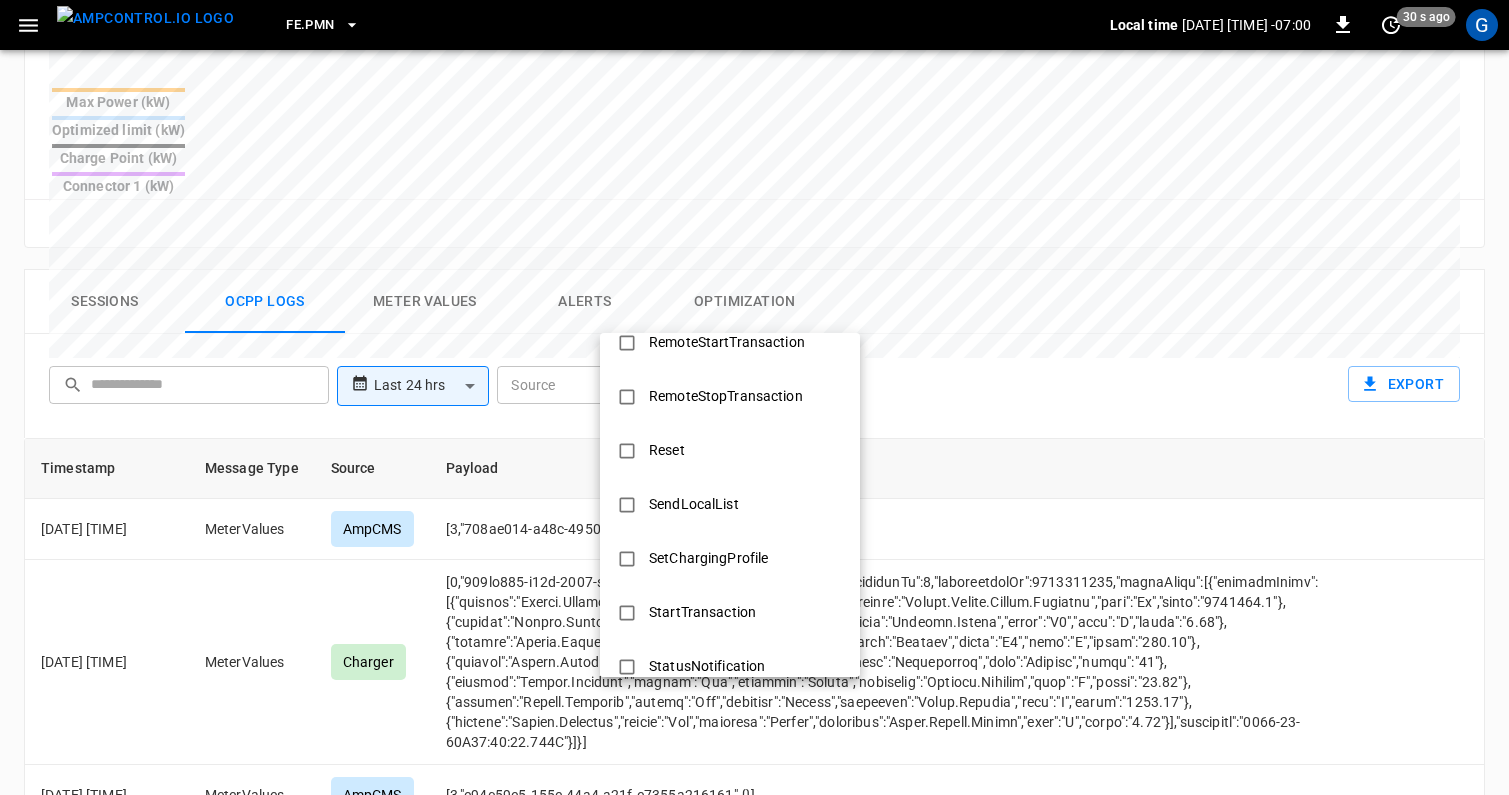 type 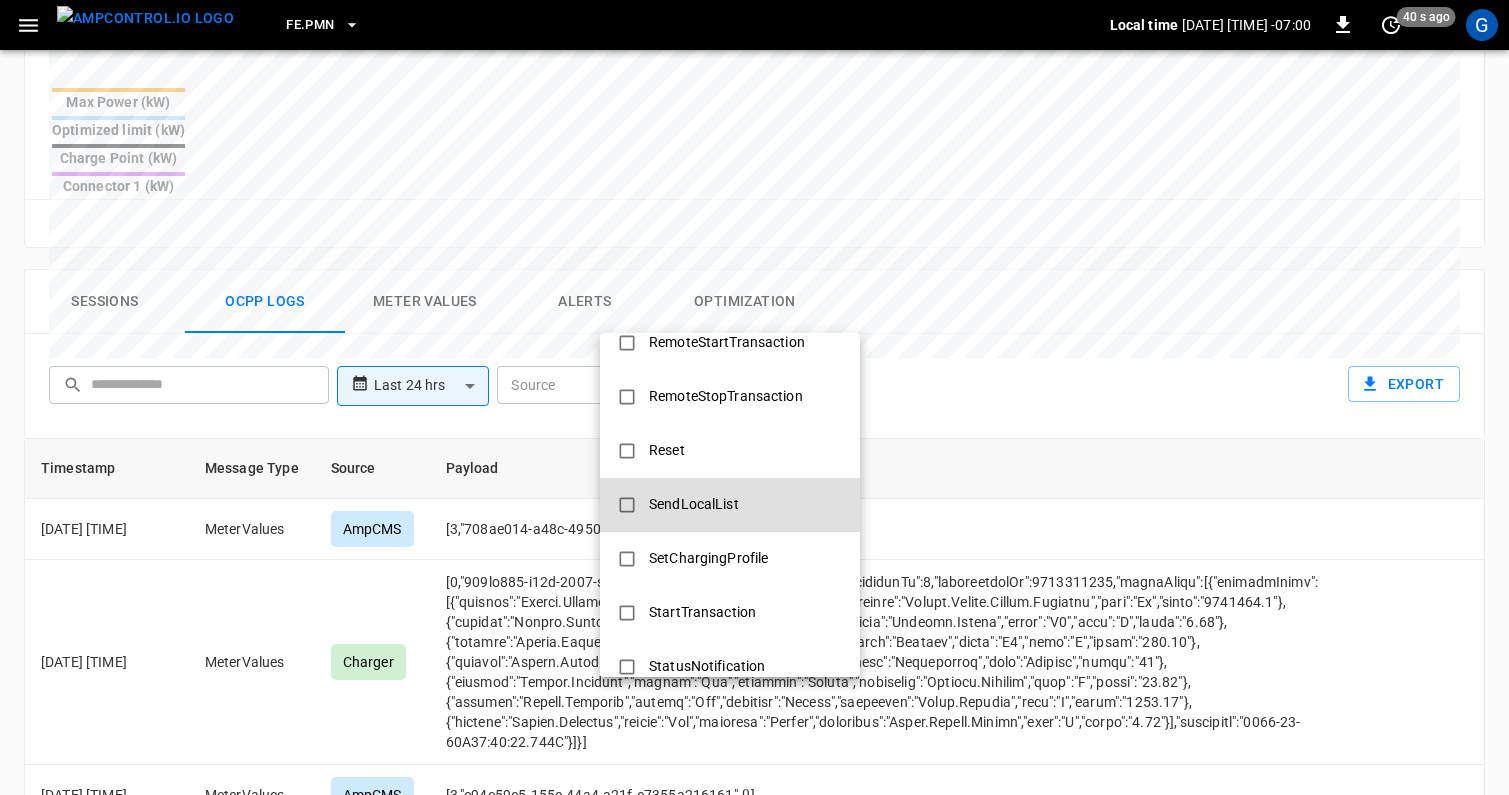 click on "SetChargingProfile" at bounding box center [708, 558] 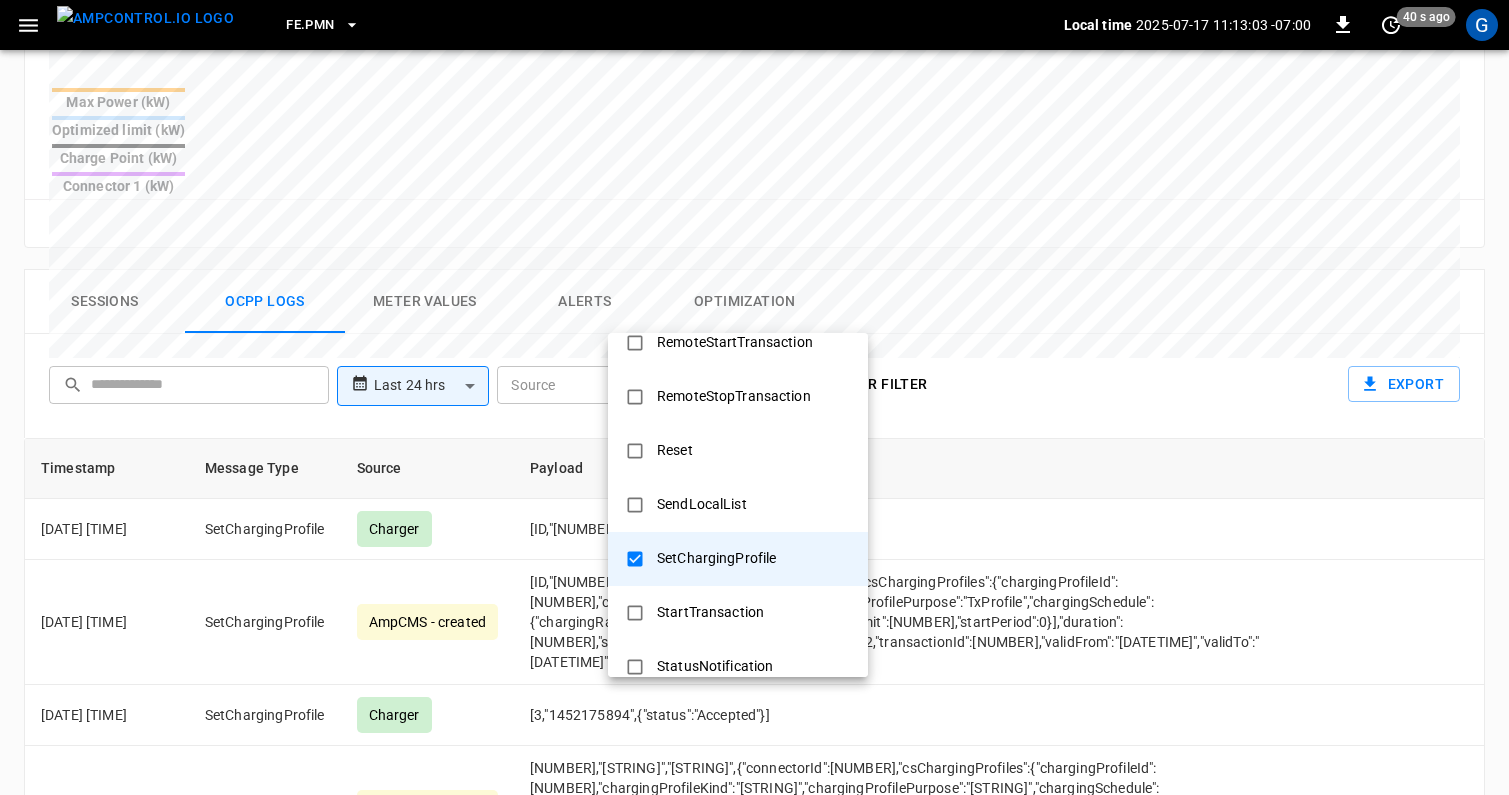 click at bounding box center [754, 397] 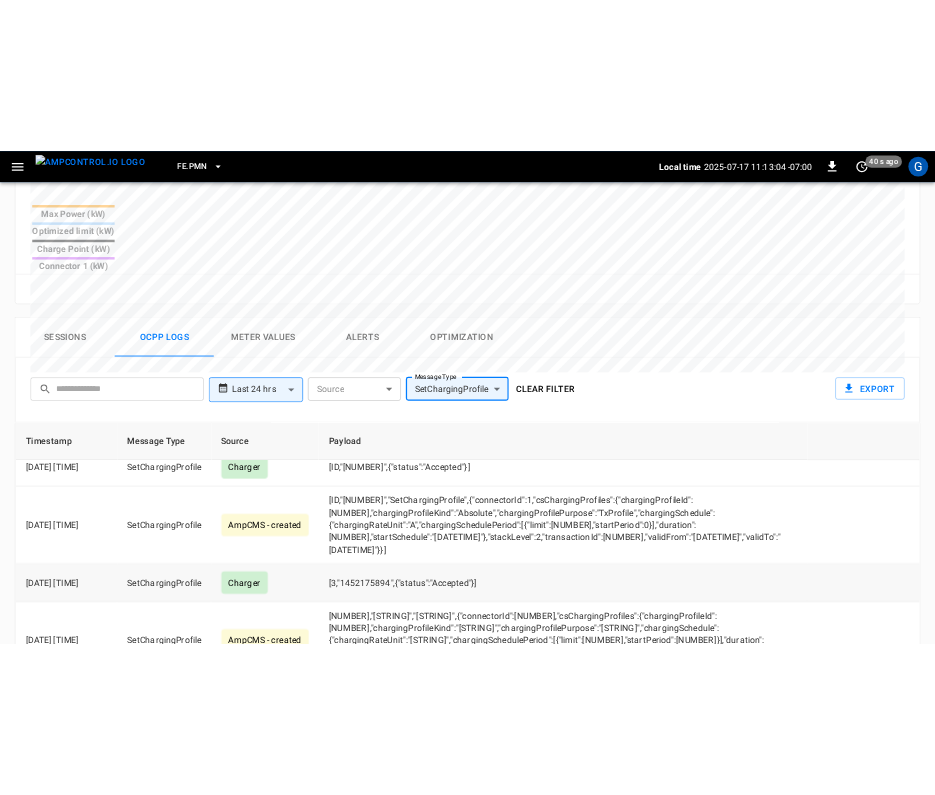 scroll, scrollTop: 23, scrollLeft: 0, axis: vertical 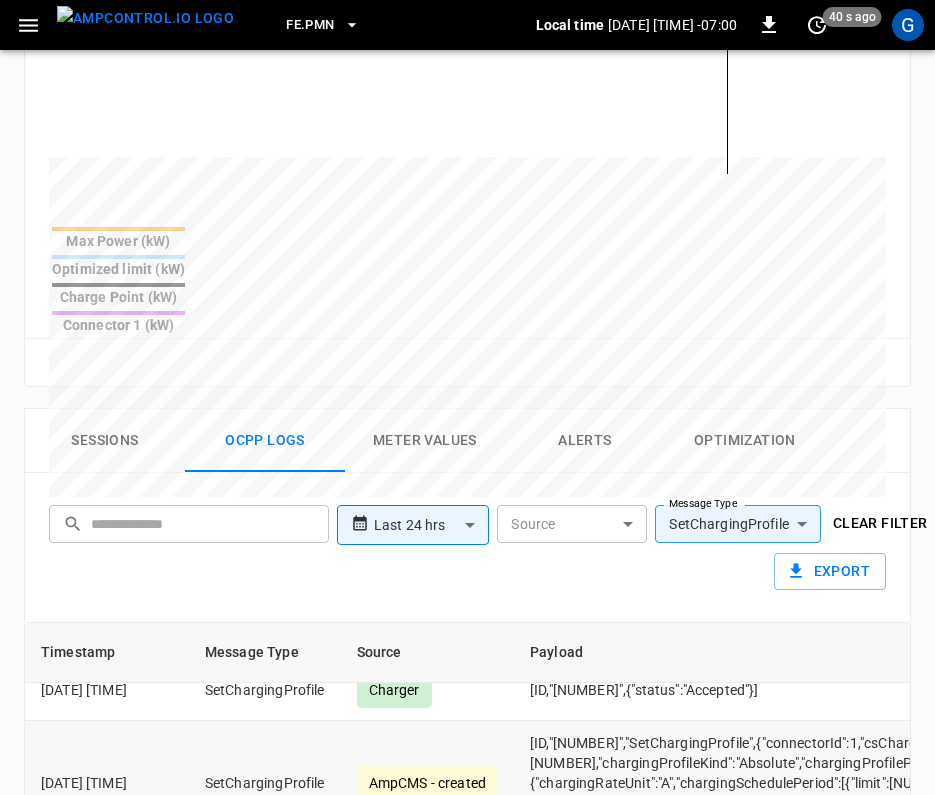 click on "[2,"342119292","SetChargingProfile",{"connectorId":1,"csChargingProfiles":{"chargingProfileId":221467790,"chargingProfileKind":"Absolute","chargingProfilePurpose":"TxProfile","chargingSchedule":{"chargingRateUnit":"A","chargingSchedulePeriod":[{"limit":21.6,"startPeriod":0}],"duration":28800,"startSchedule":"[DATE]T[TIME]Z"},"stackLevel":2,"transactionId":1160332028,"validFrom":"[DATE]T[TIME]Z","validTo":"[DATE]T[TIME]Z"}}]" at bounding box center (908, 783) 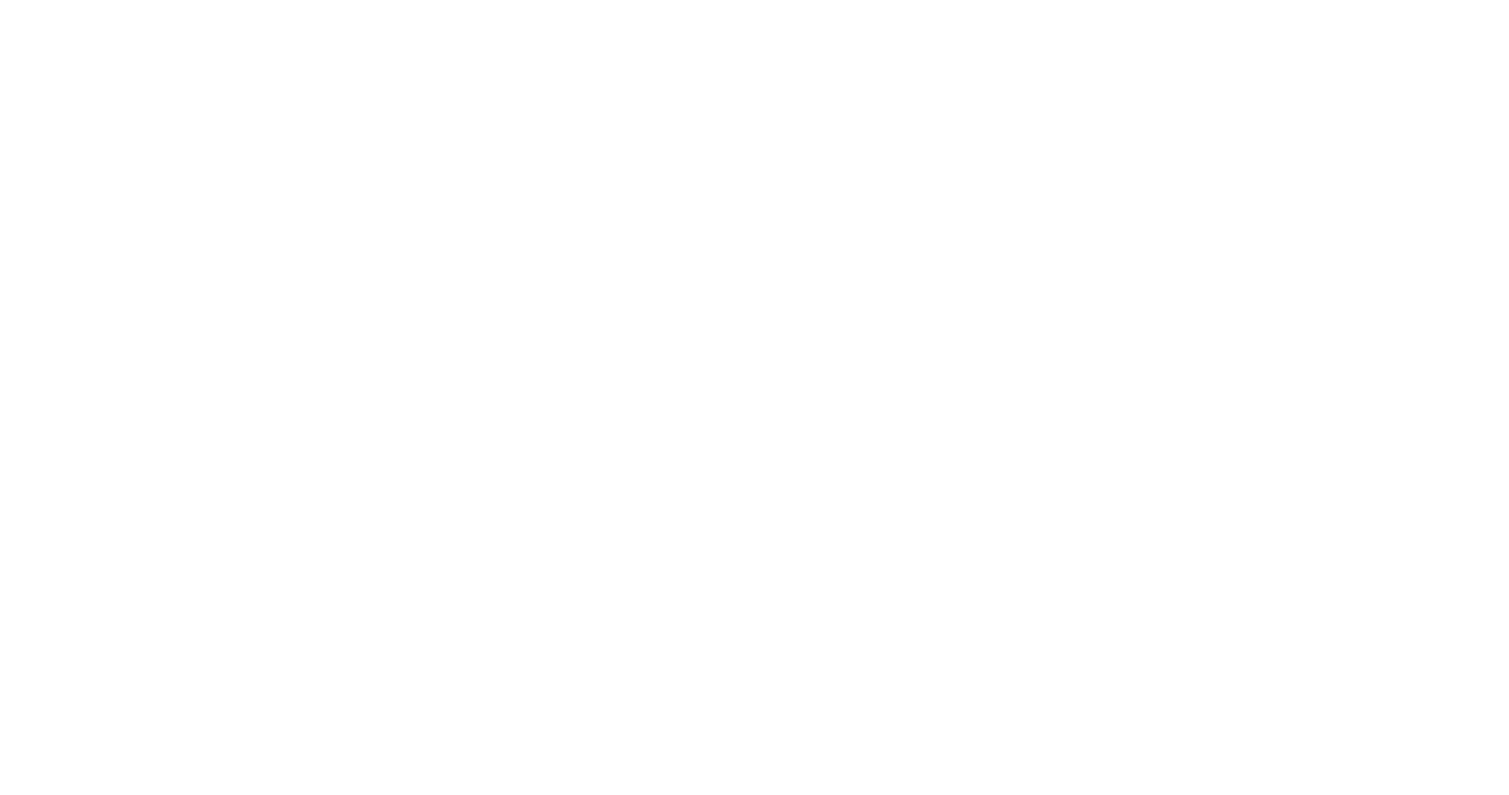 scroll, scrollTop: 0, scrollLeft: 0, axis: both 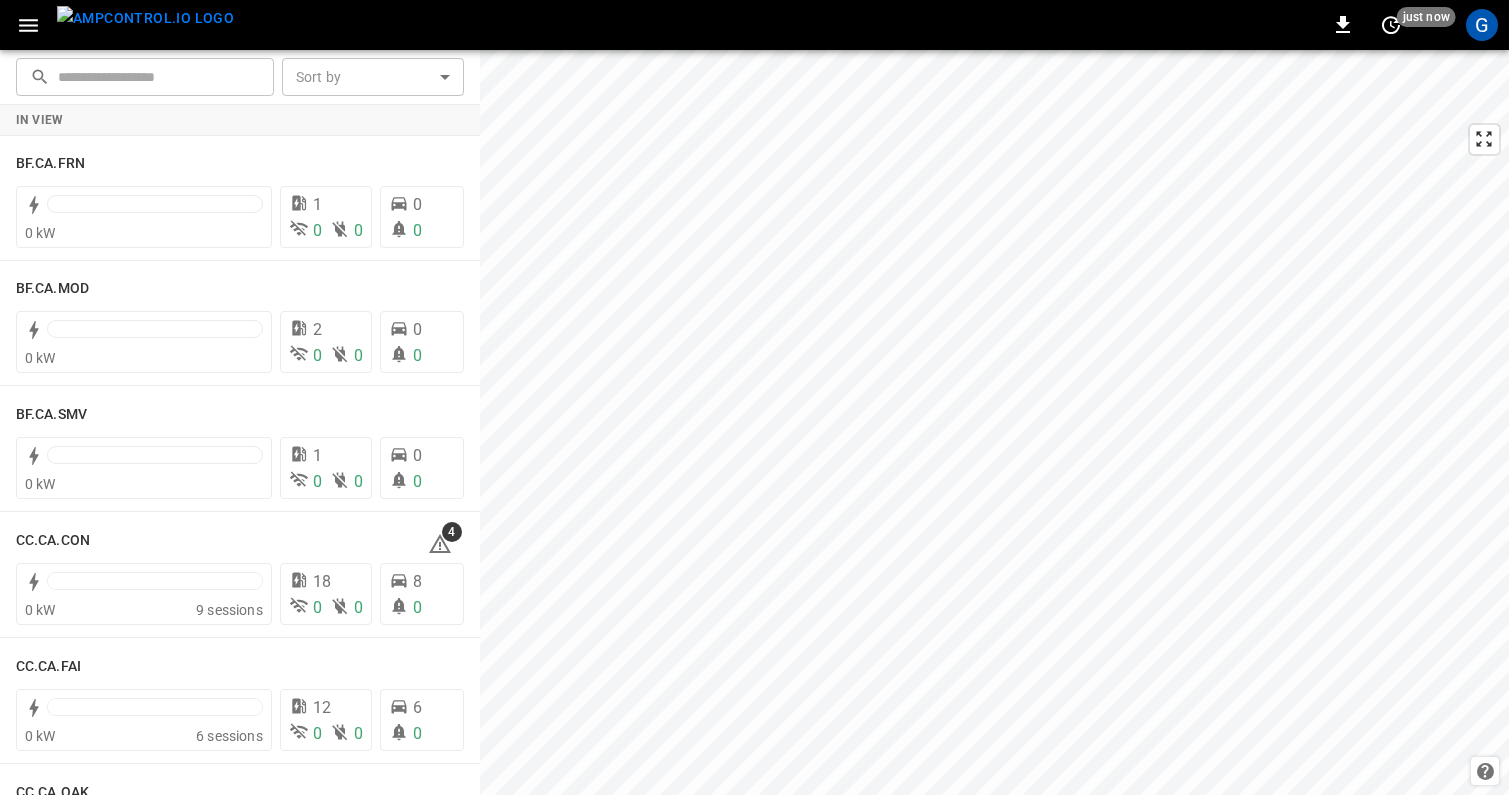 click at bounding box center (159, 76) 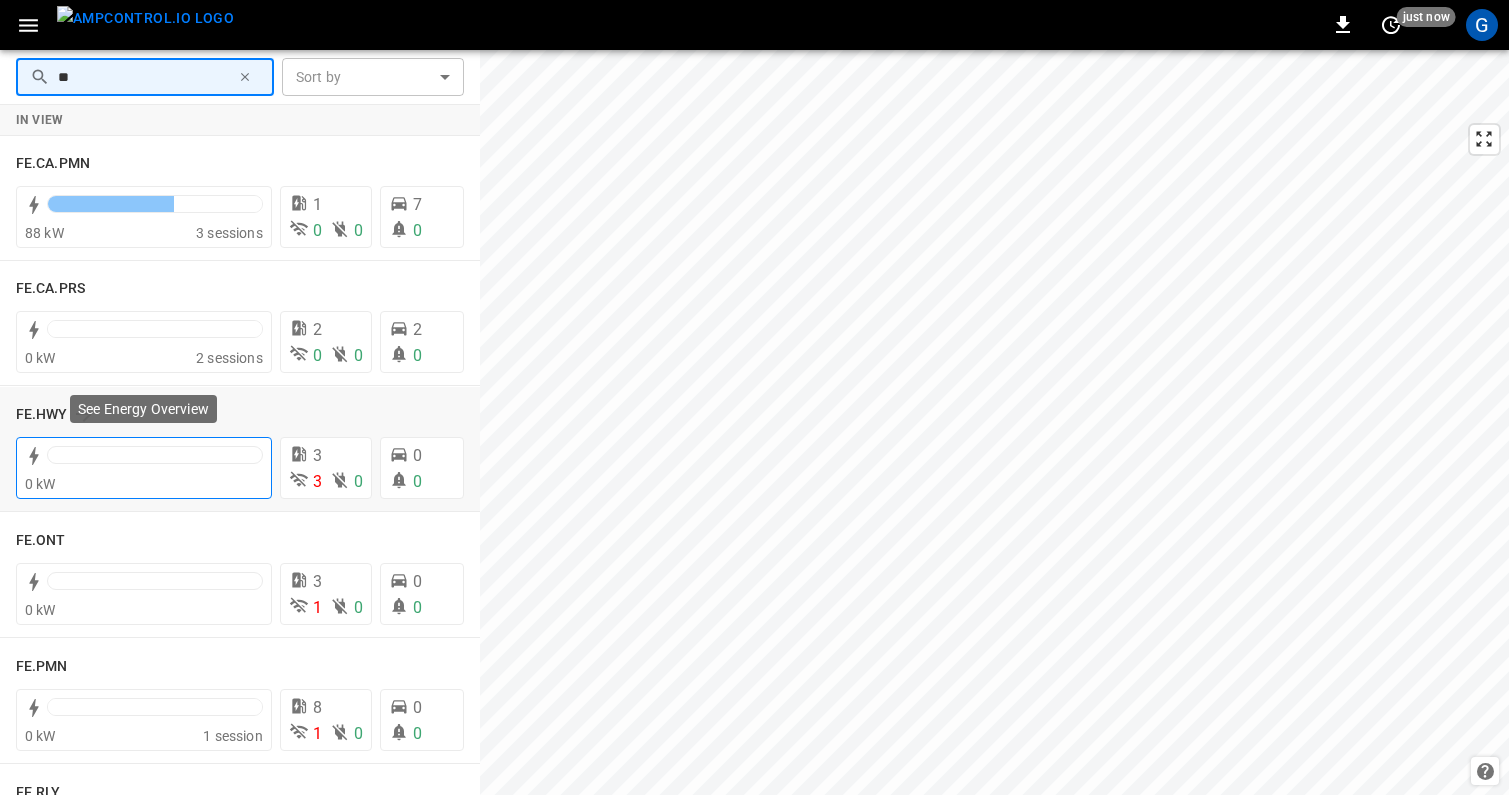 scroll, scrollTop: 96, scrollLeft: 0, axis: vertical 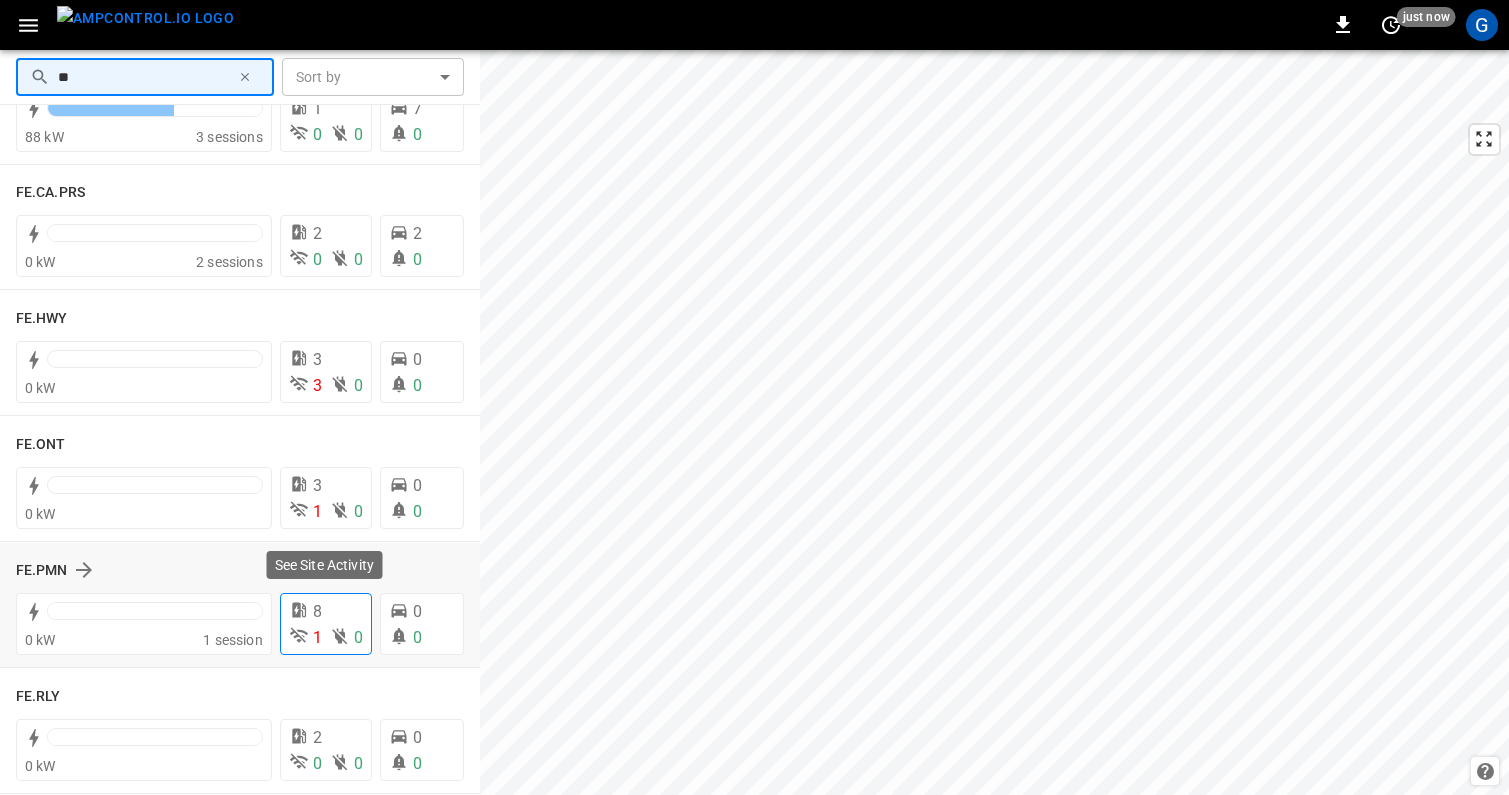 type on "**" 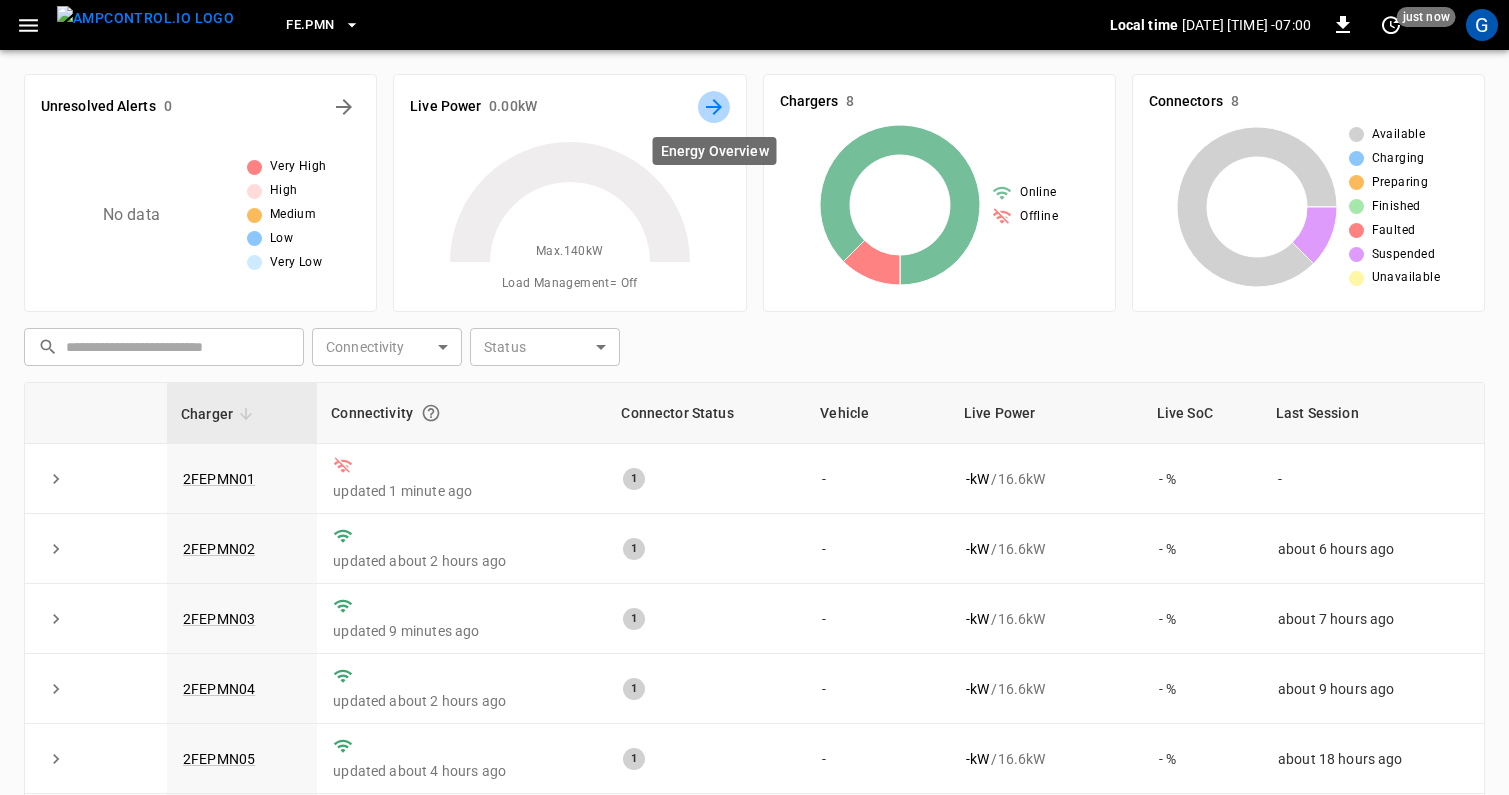 click 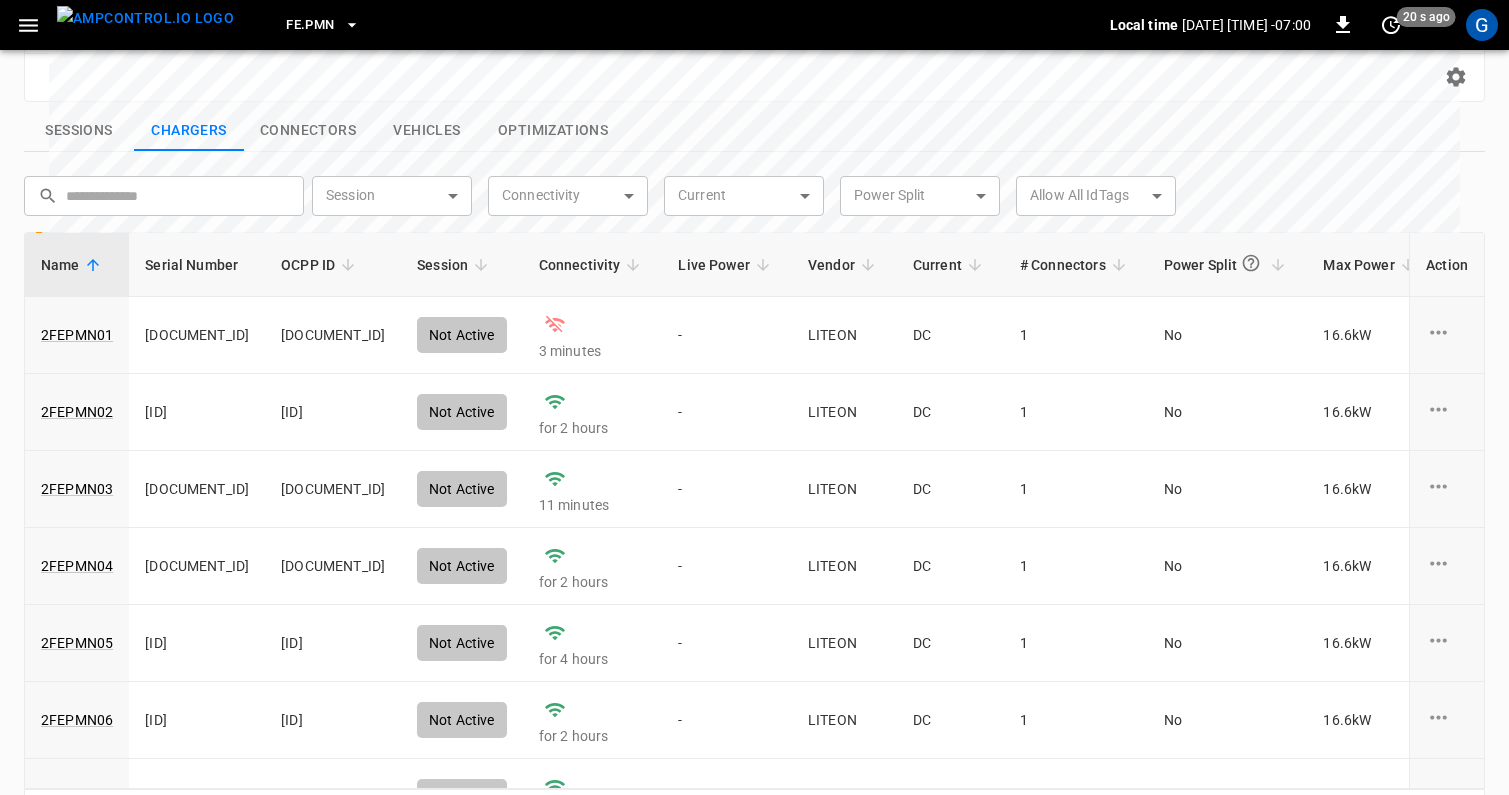 scroll, scrollTop: 744, scrollLeft: 0, axis: vertical 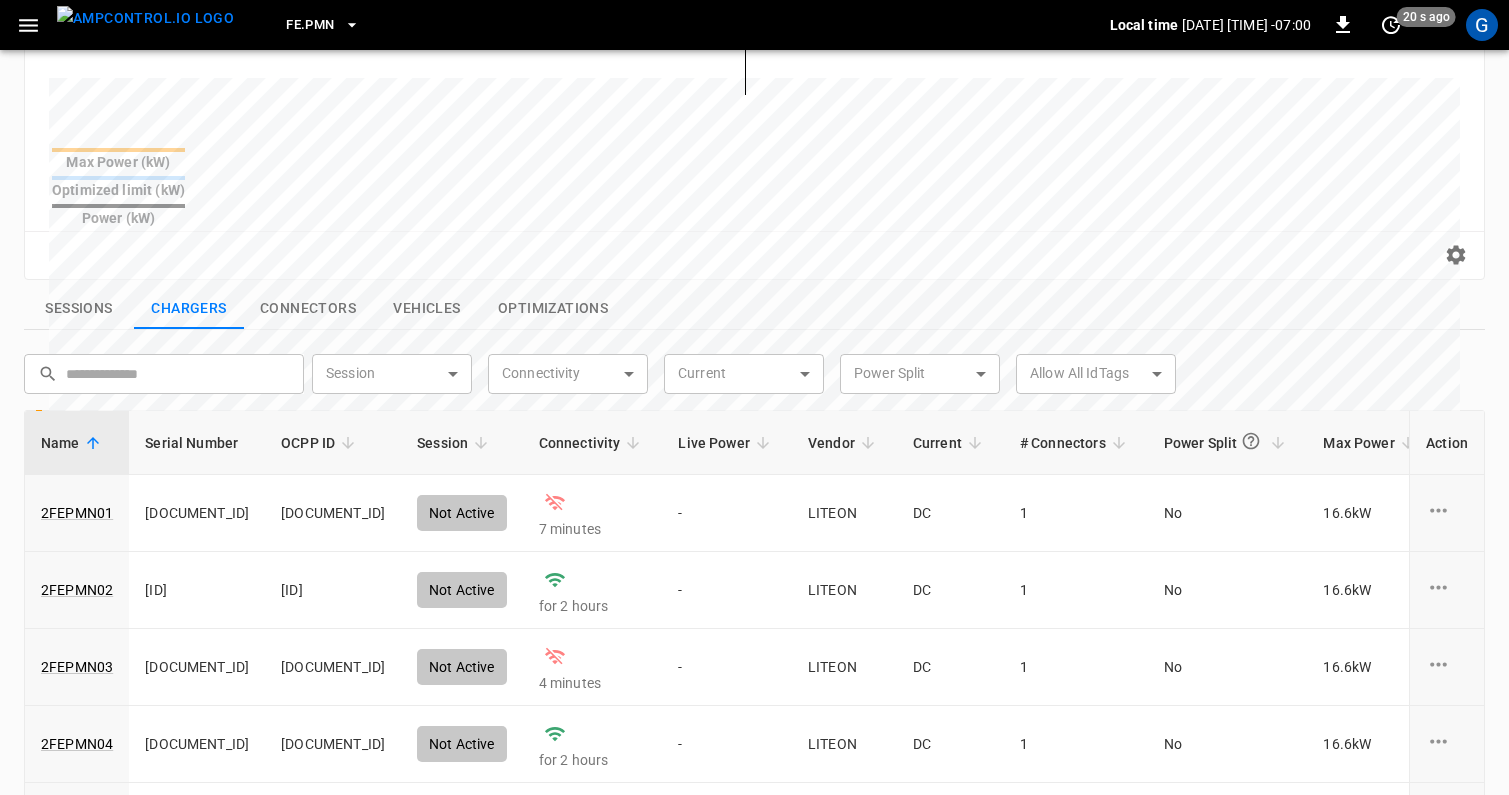 click on "Sessions Chargers Connectors Vehicles Optimizations" at bounding box center [754, 309] 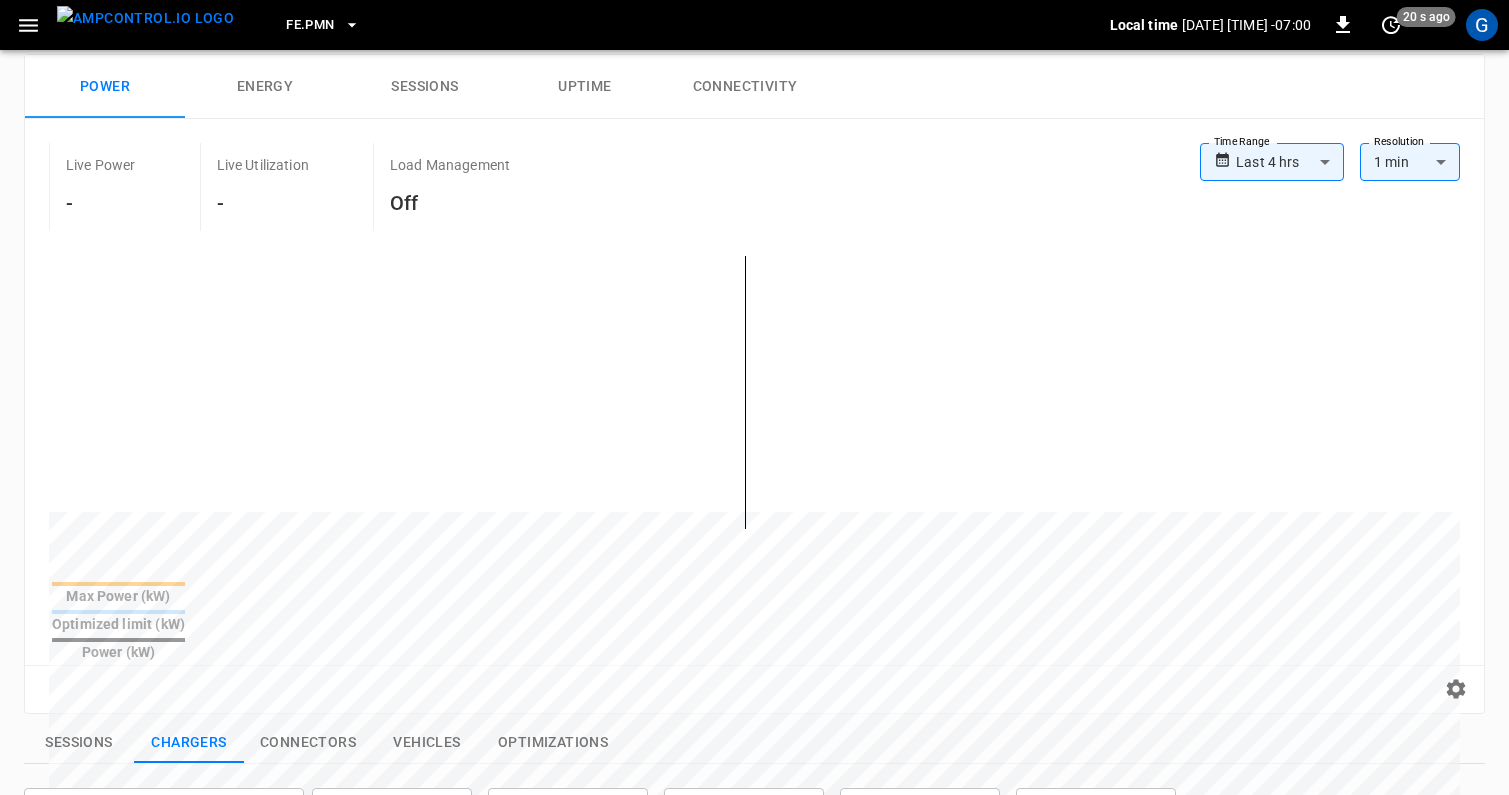 scroll, scrollTop: 0, scrollLeft: 0, axis: both 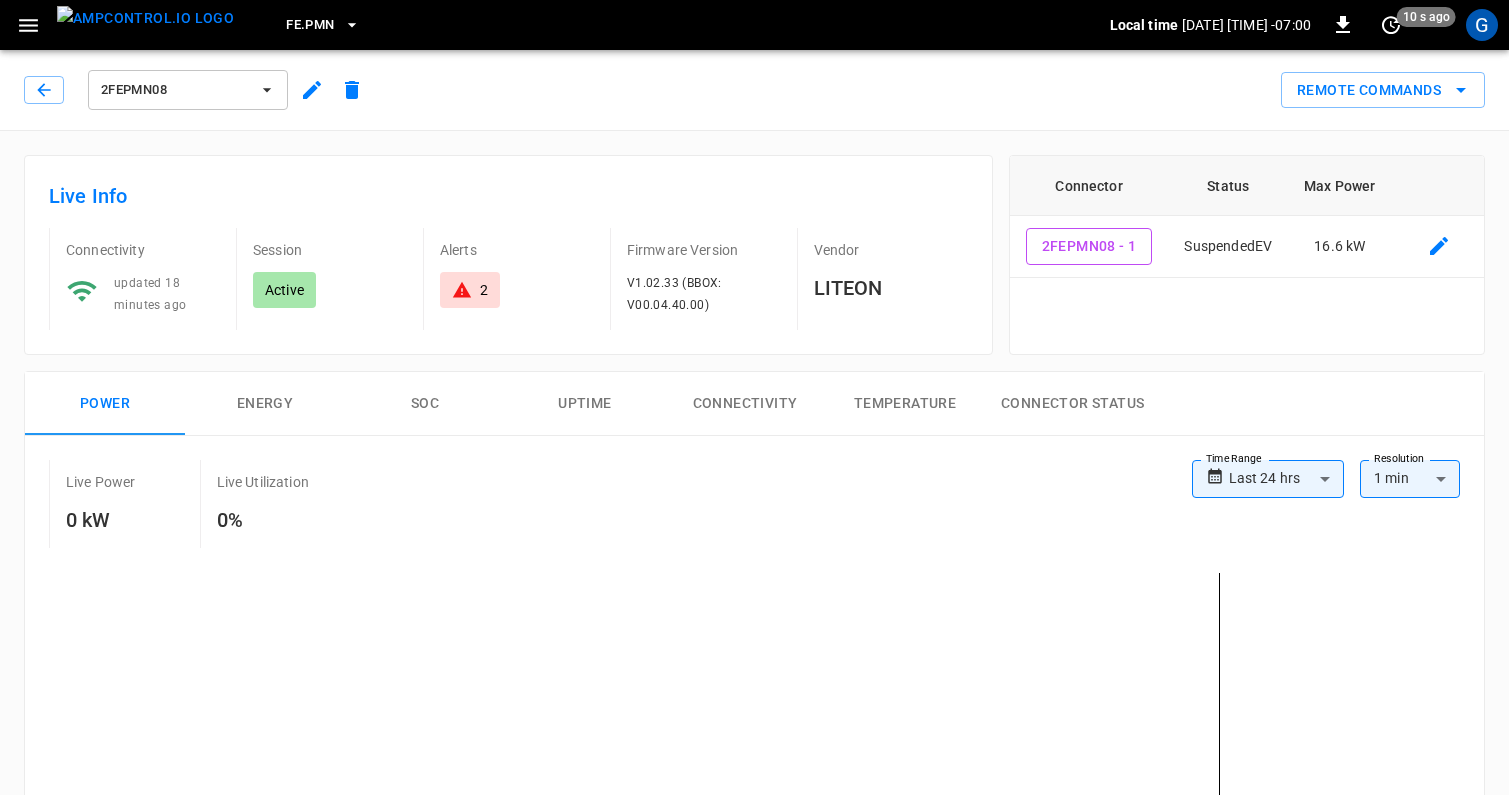 click at bounding box center [145, 18] 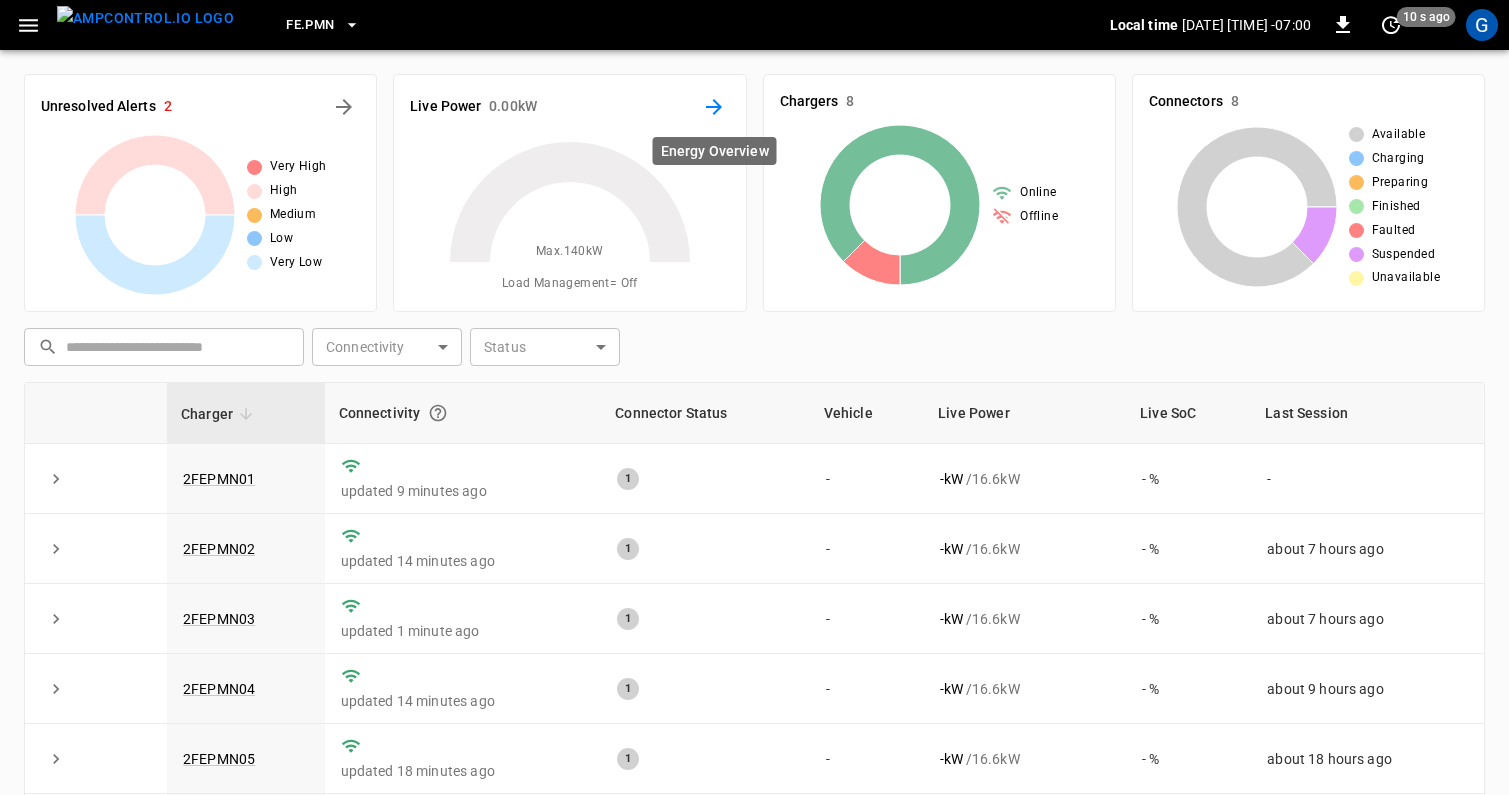 click 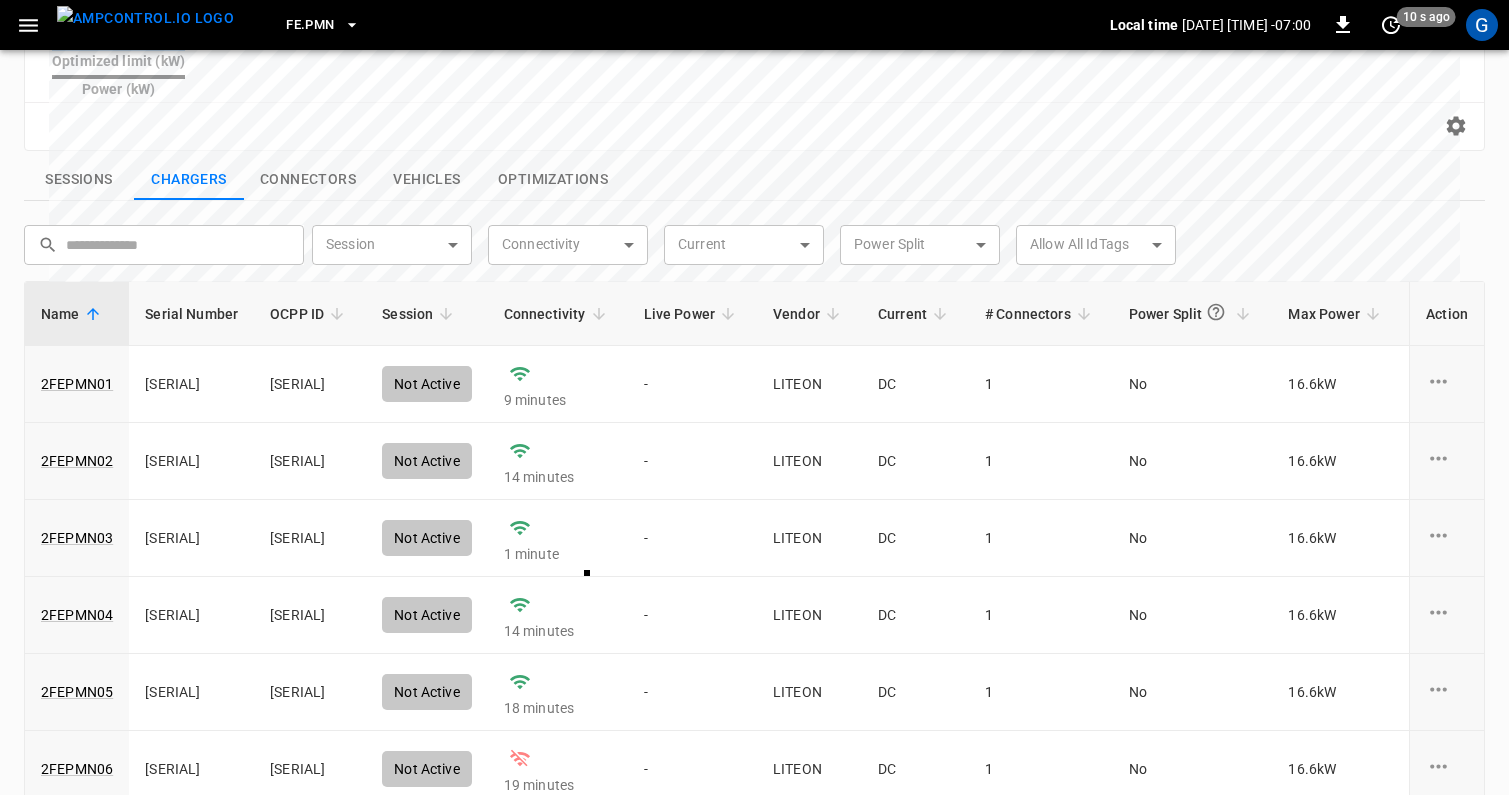 scroll, scrollTop: 744, scrollLeft: 0, axis: vertical 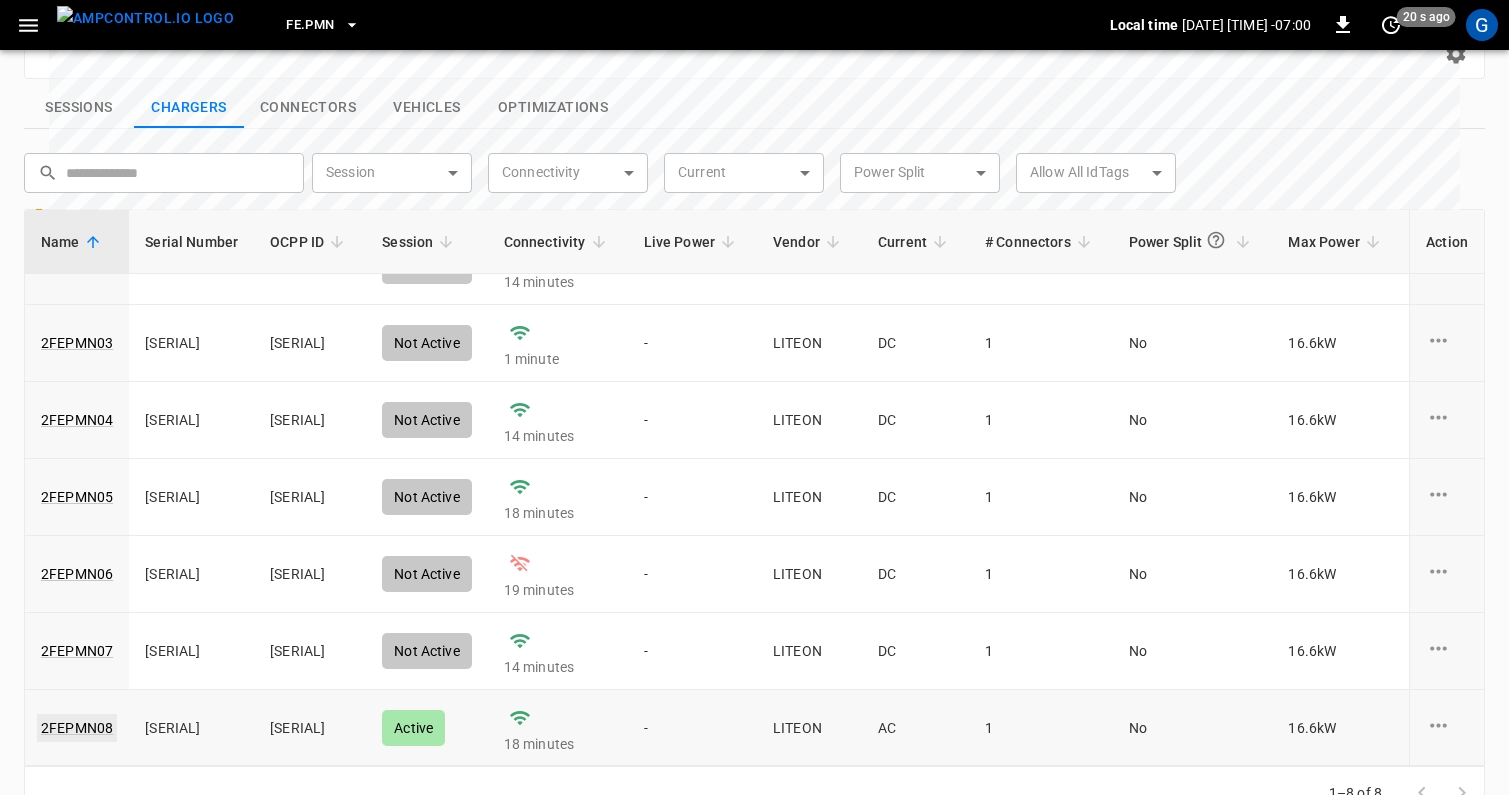 click on "2FEPMN08" at bounding box center [77, 728] 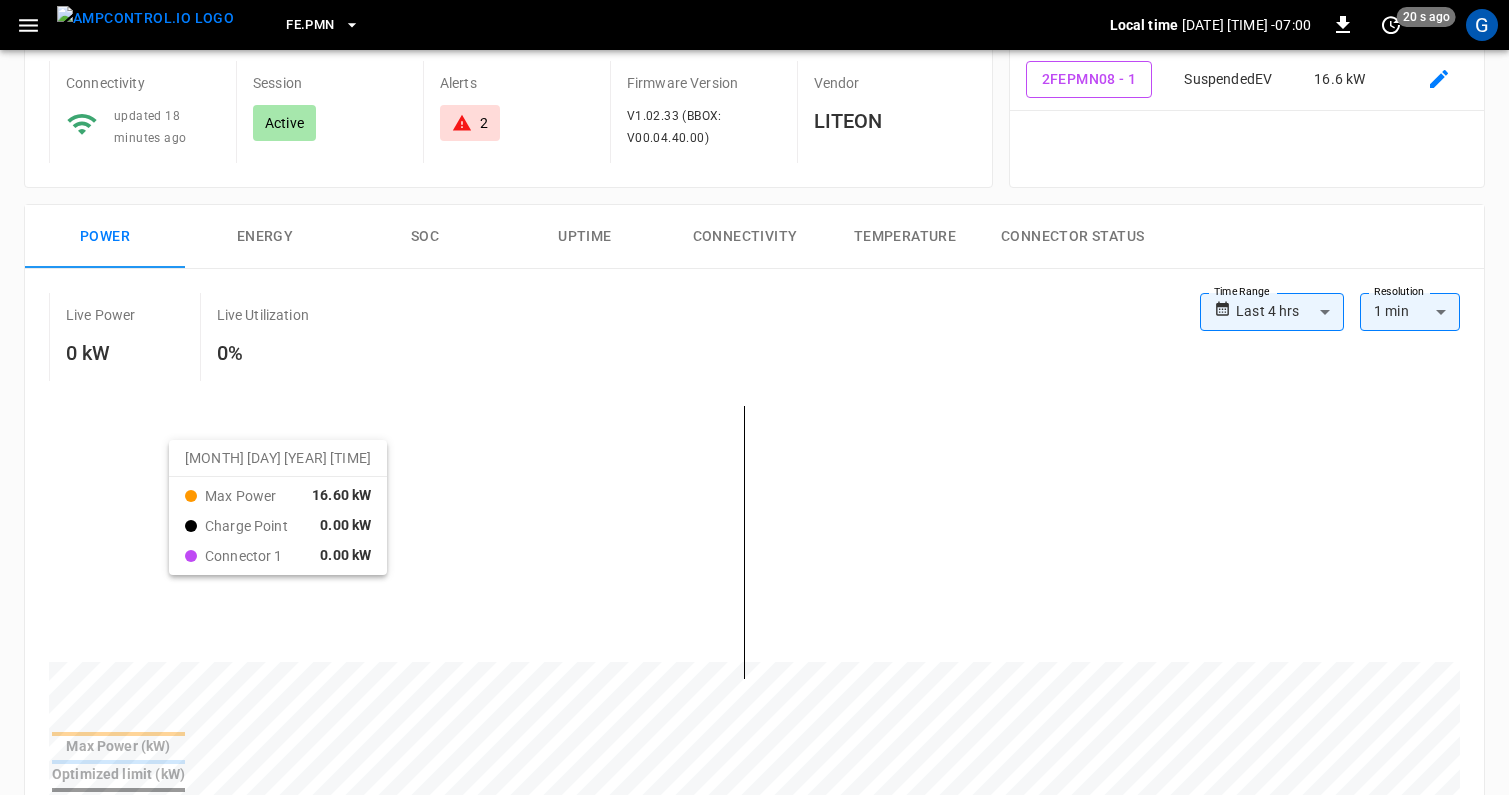 scroll, scrollTop: 0, scrollLeft: 0, axis: both 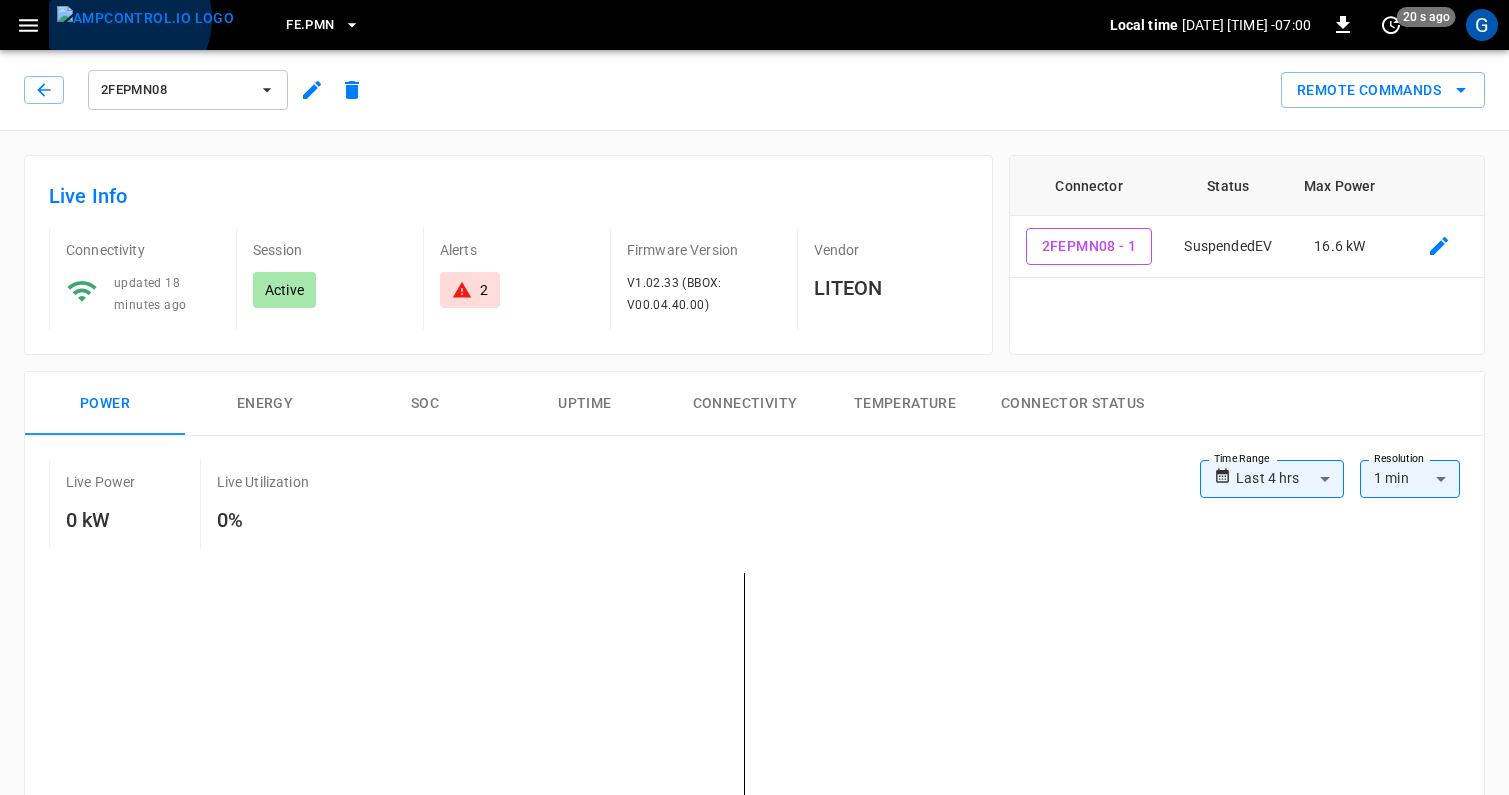 click at bounding box center (145, 18) 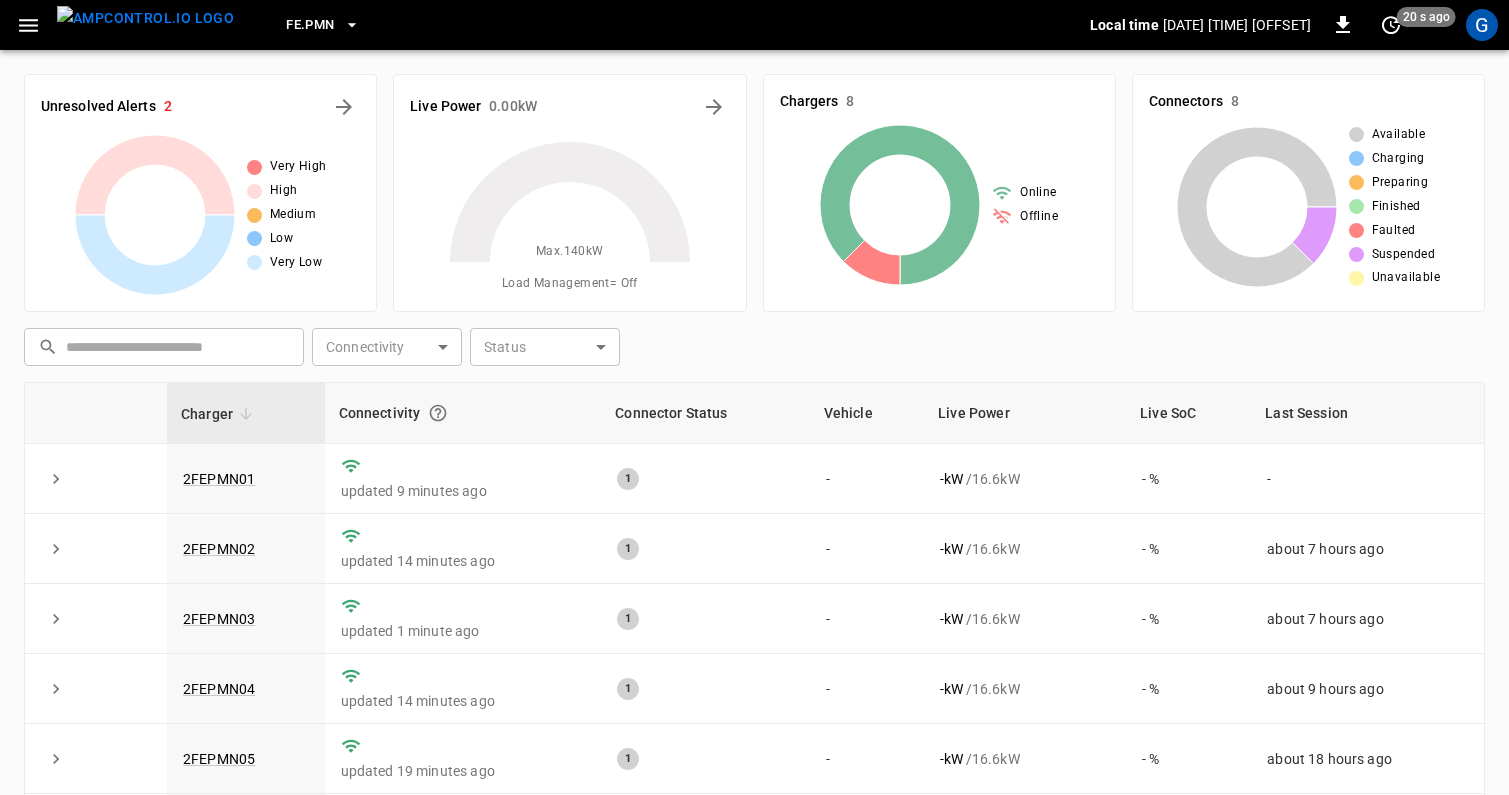scroll, scrollTop: 71, scrollLeft: 0, axis: vertical 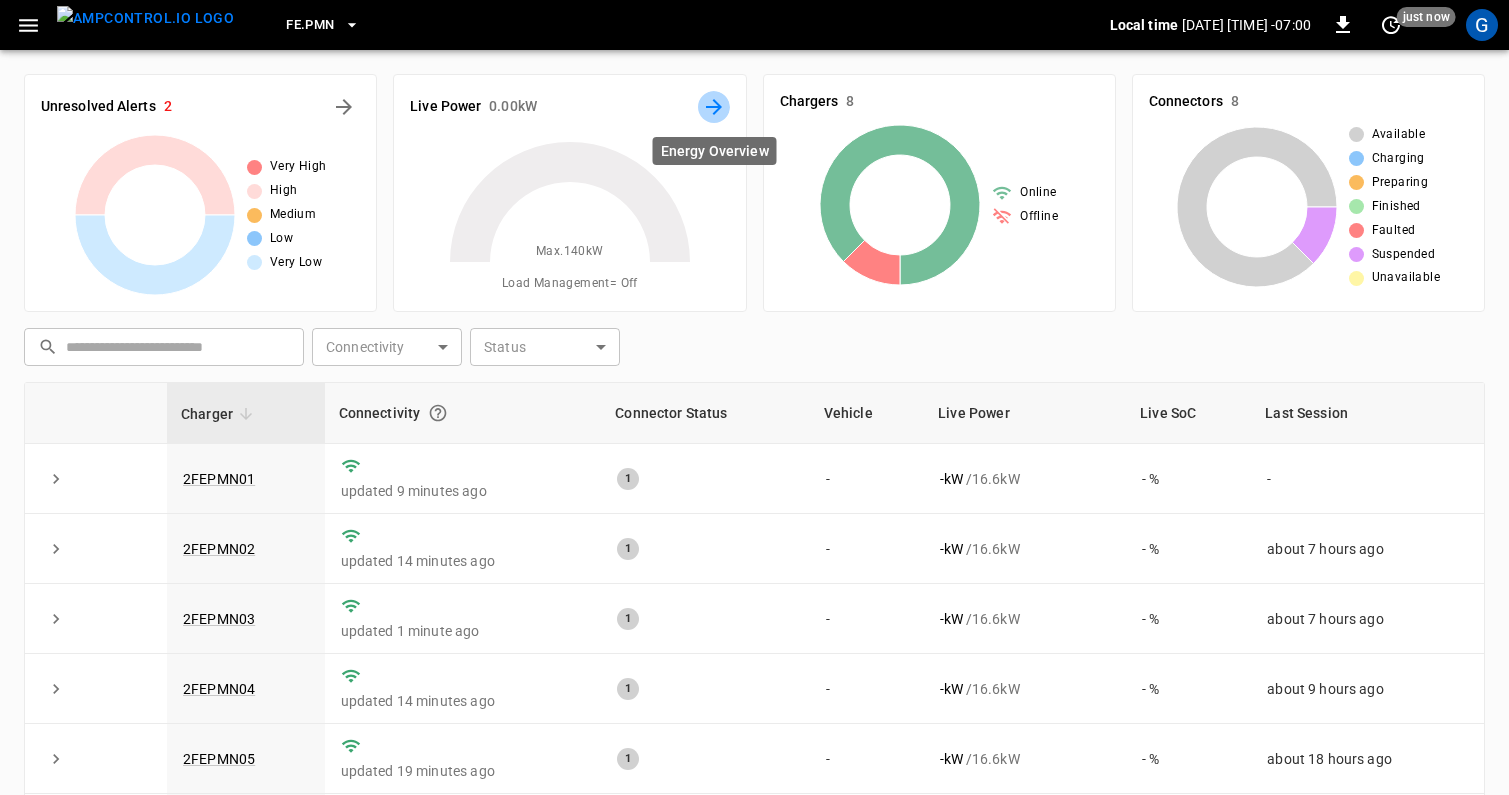 click 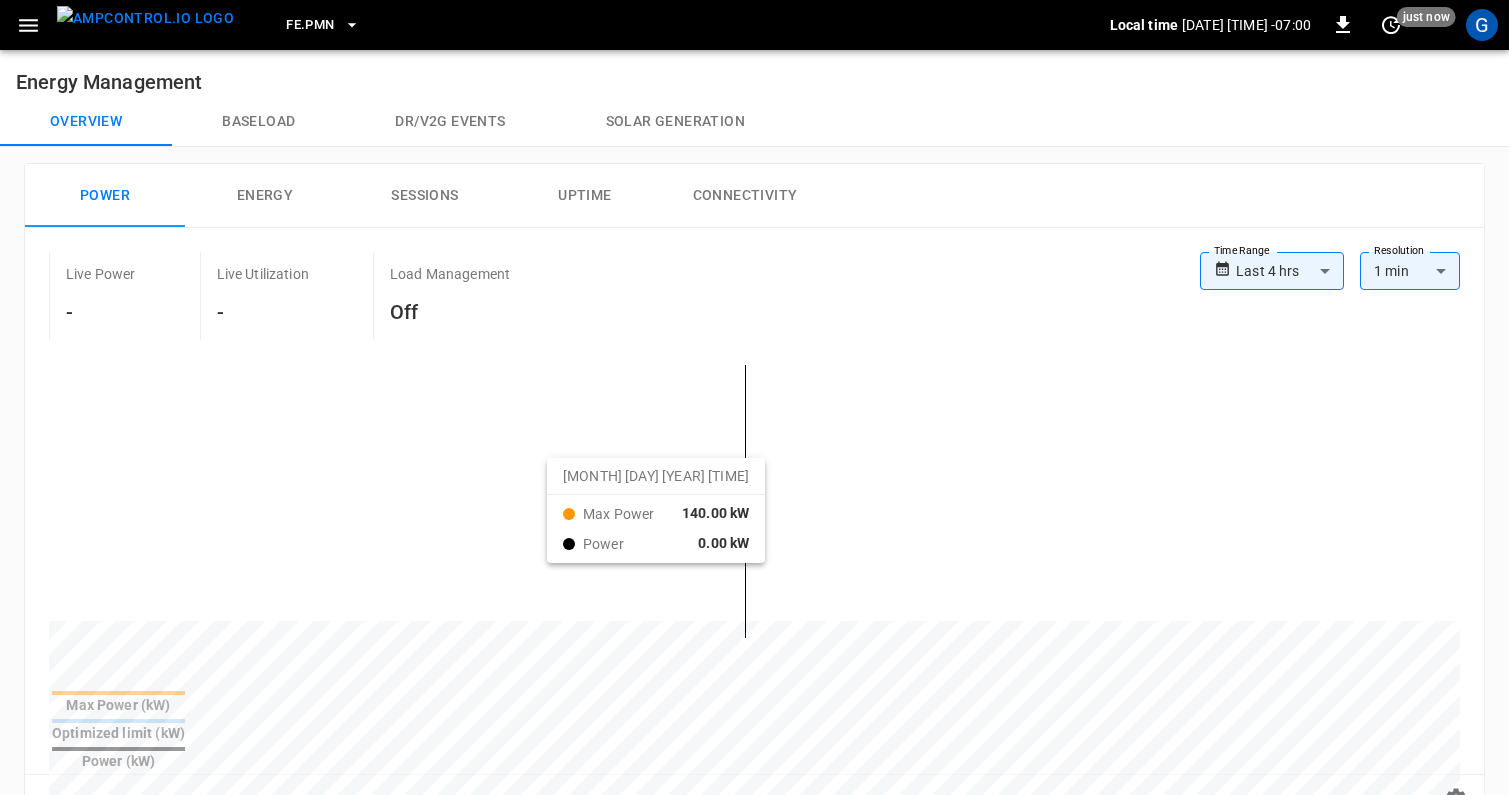 scroll, scrollTop: 744, scrollLeft: 0, axis: vertical 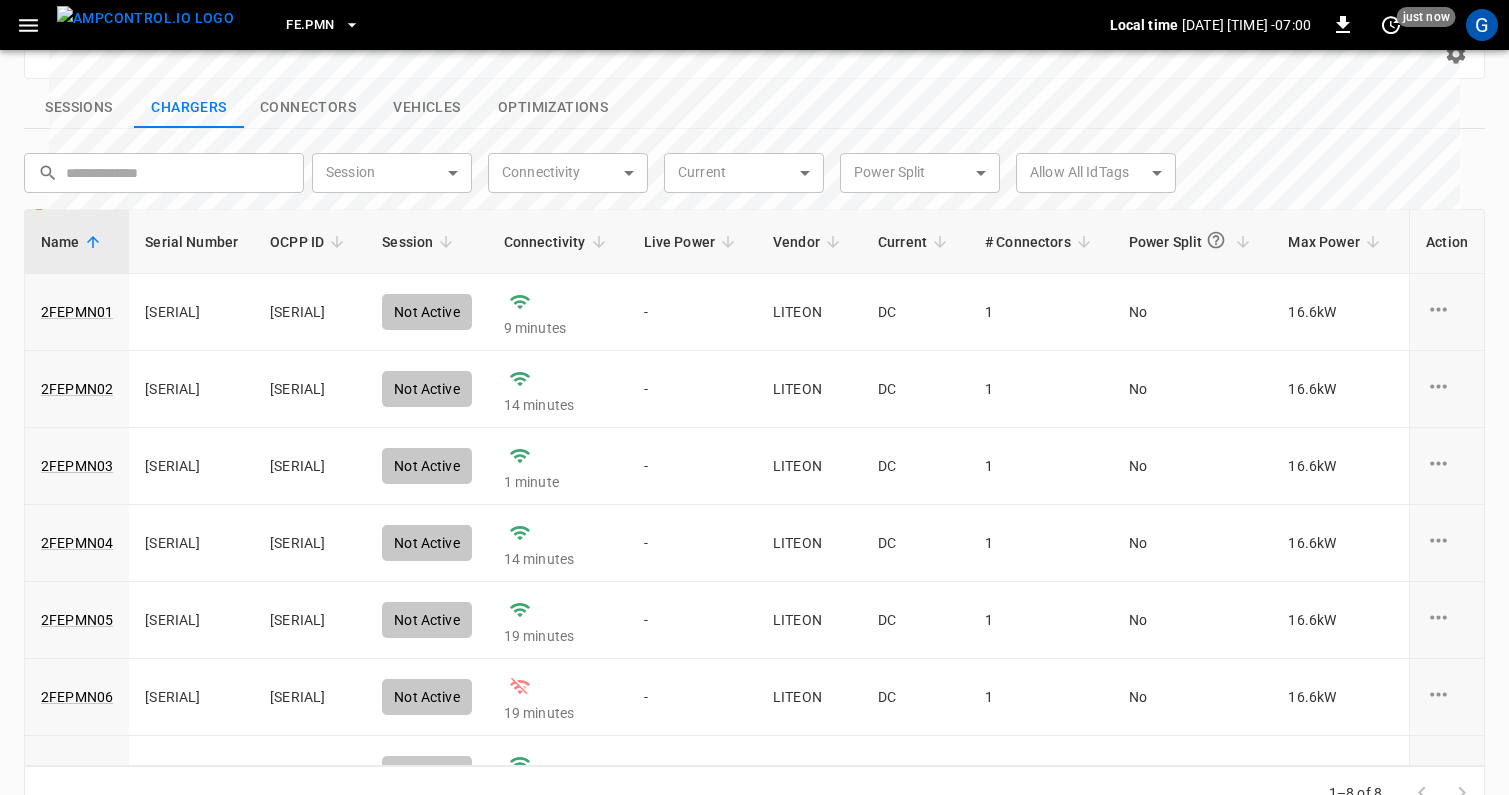 click on "Connectors" at bounding box center (308, 108) 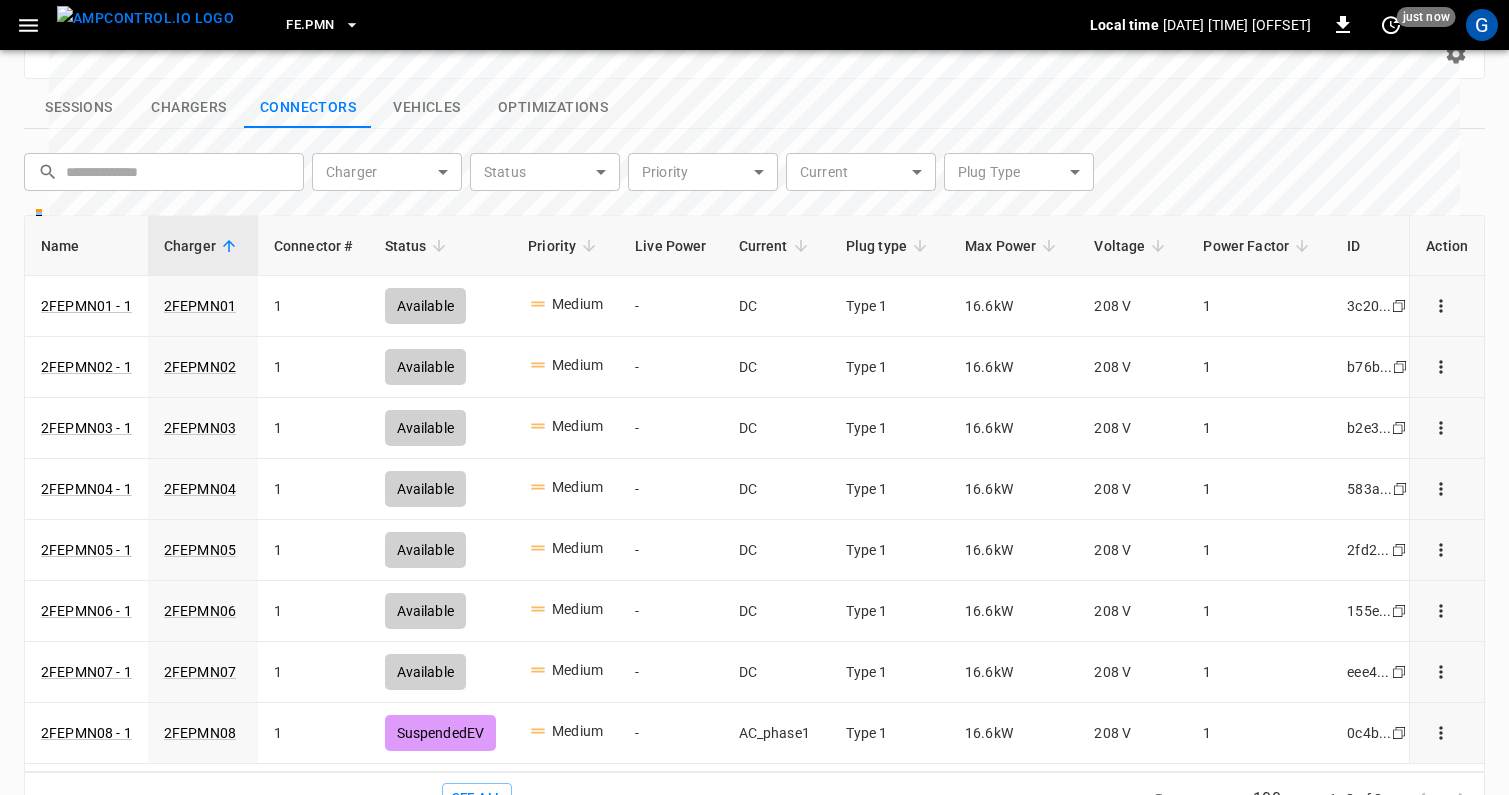 click on "Sessions" at bounding box center [79, 108] 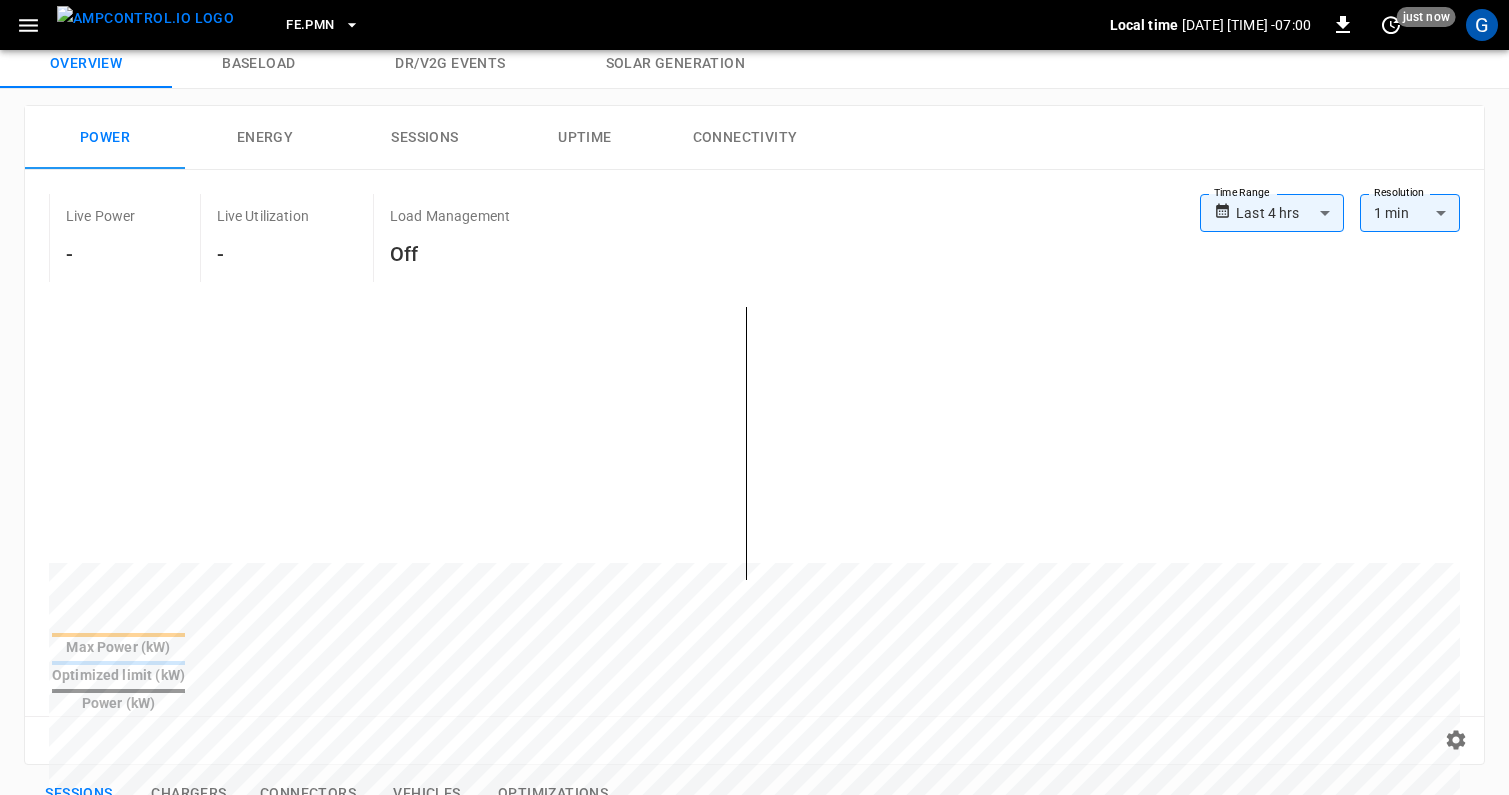 scroll, scrollTop: 0, scrollLeft: 0, axis: both 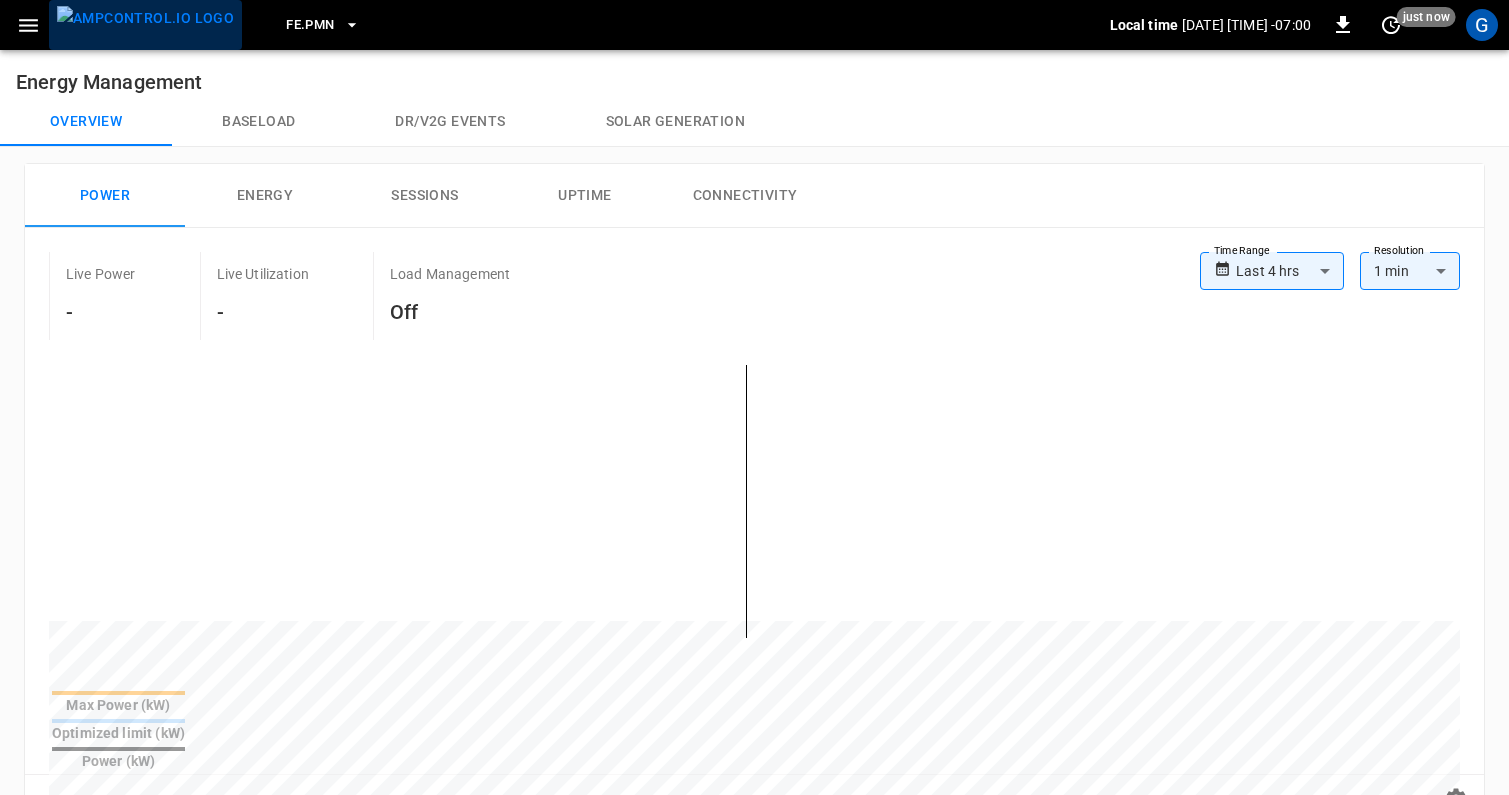 click at bounding box center (145, 18) 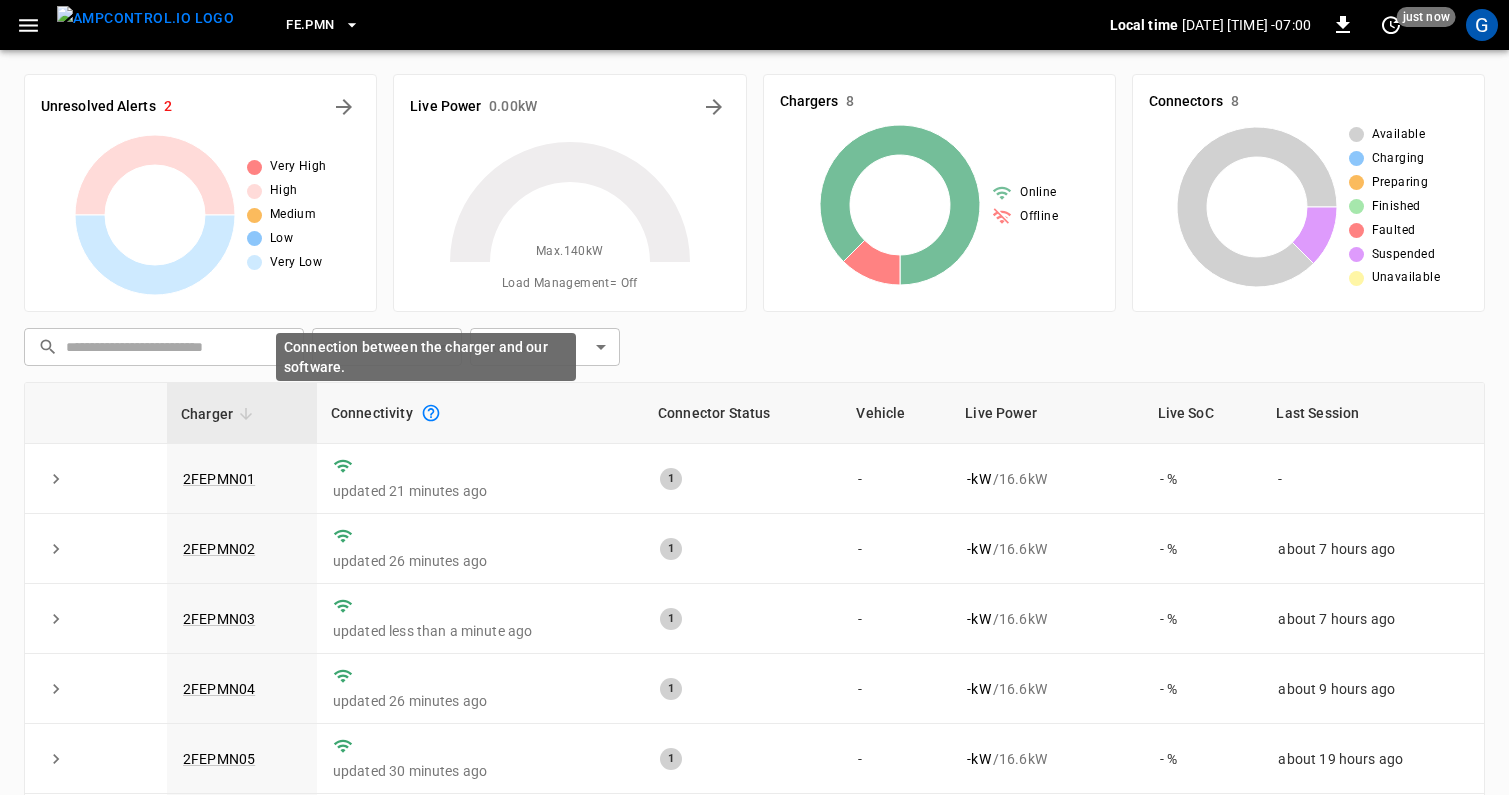 scroll, scrollTop: 71, scrollLeft: 0, axis: vertical 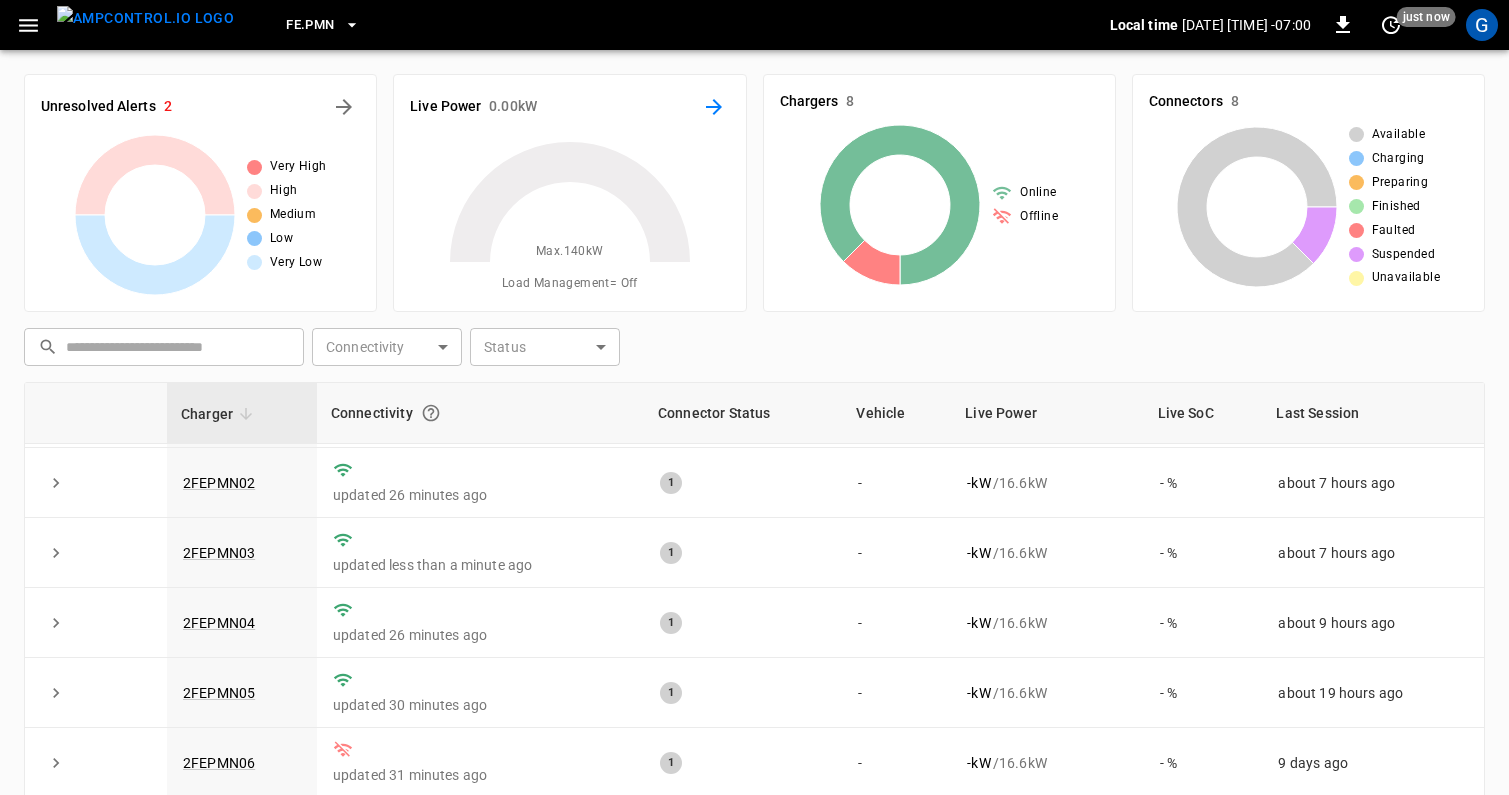 click 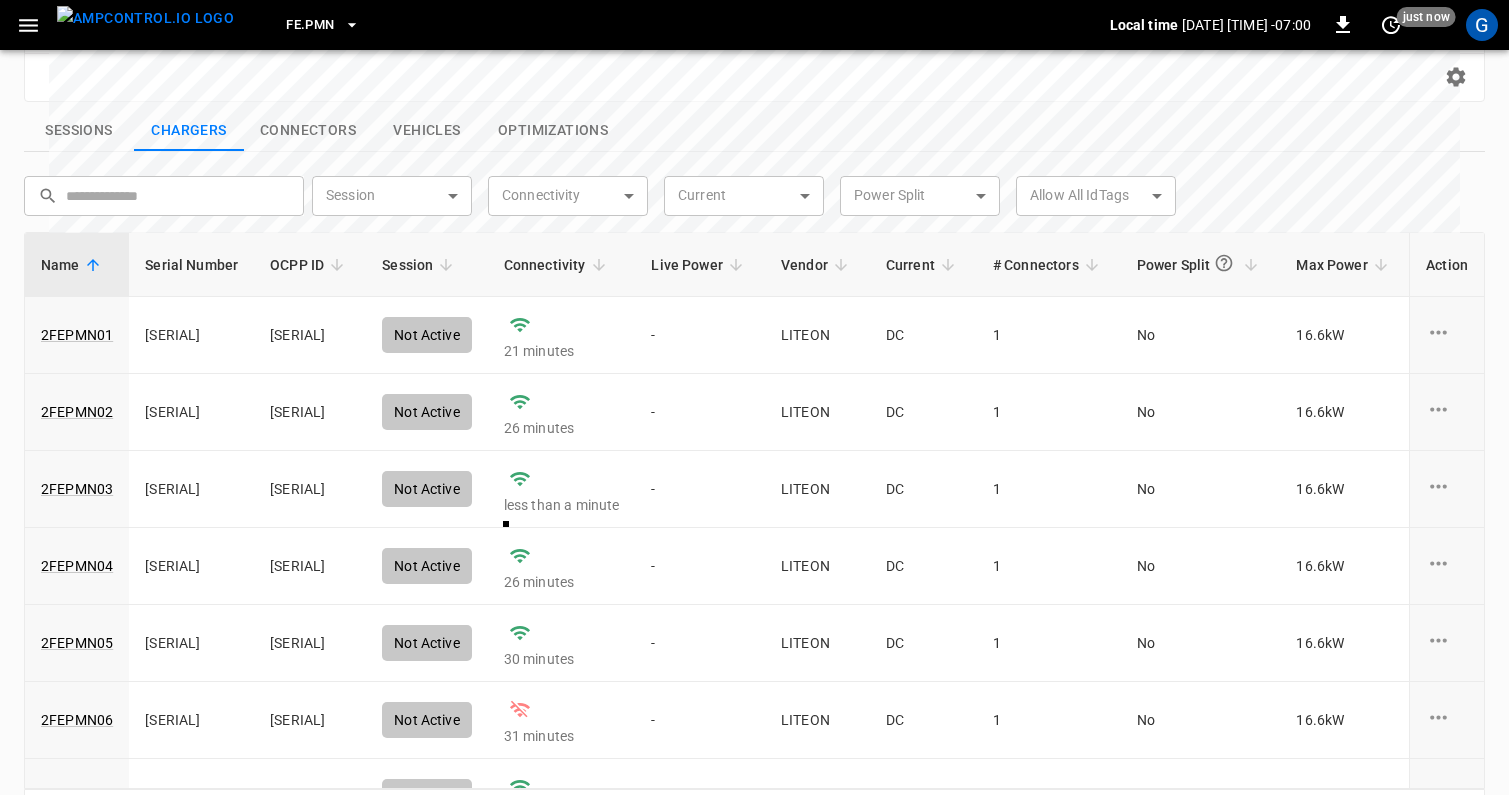scroll, scrollTop: 744, scrollLeft: 0, axis: vertical 